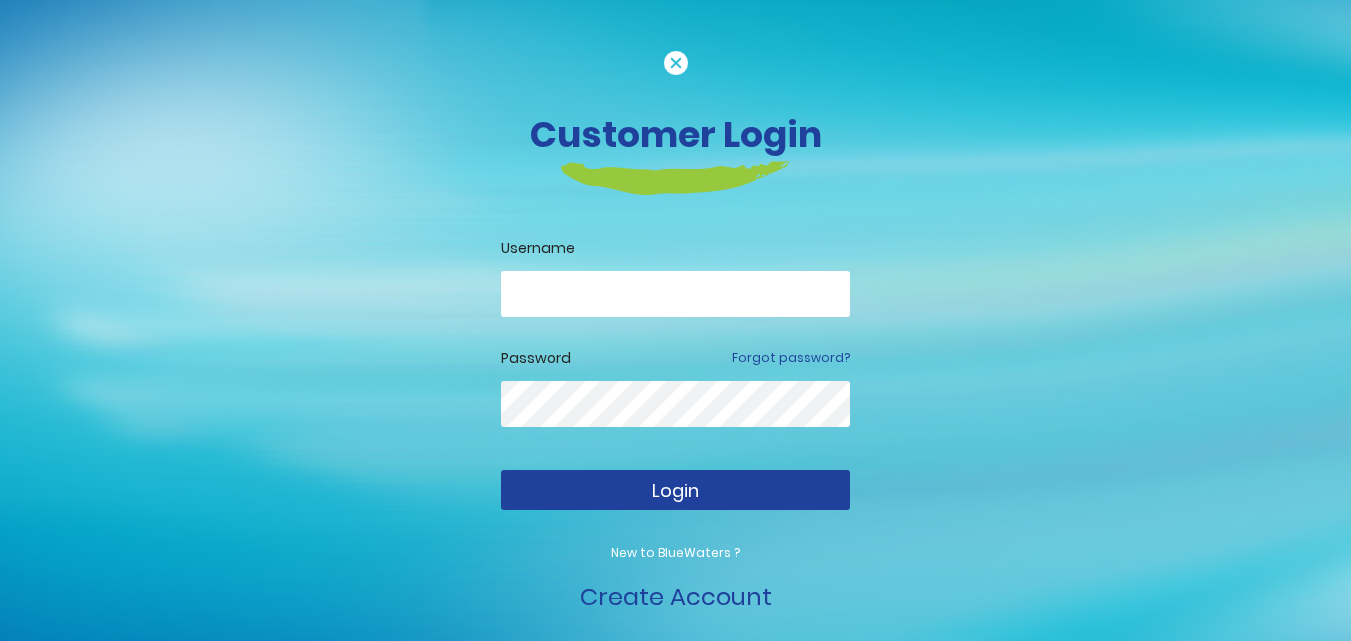 scroll, scrollTop: 0, scrollLeft: 0, axis: both 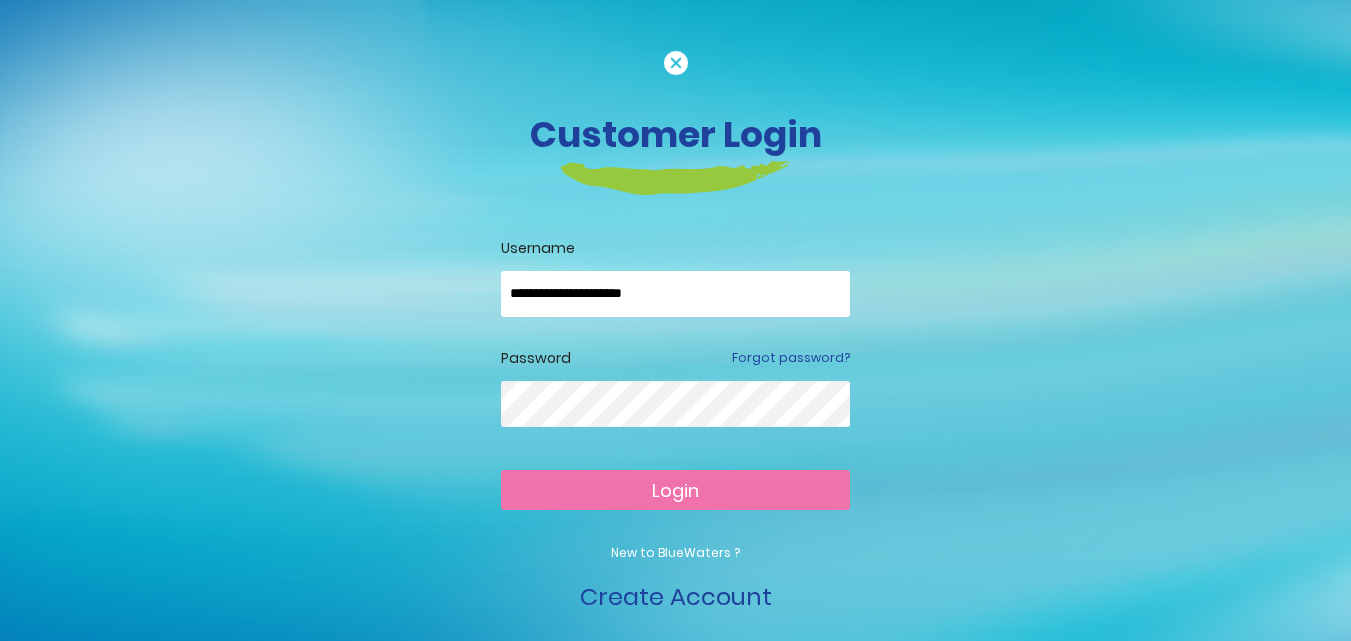 click on "Login" at bounding box center [675, 490] 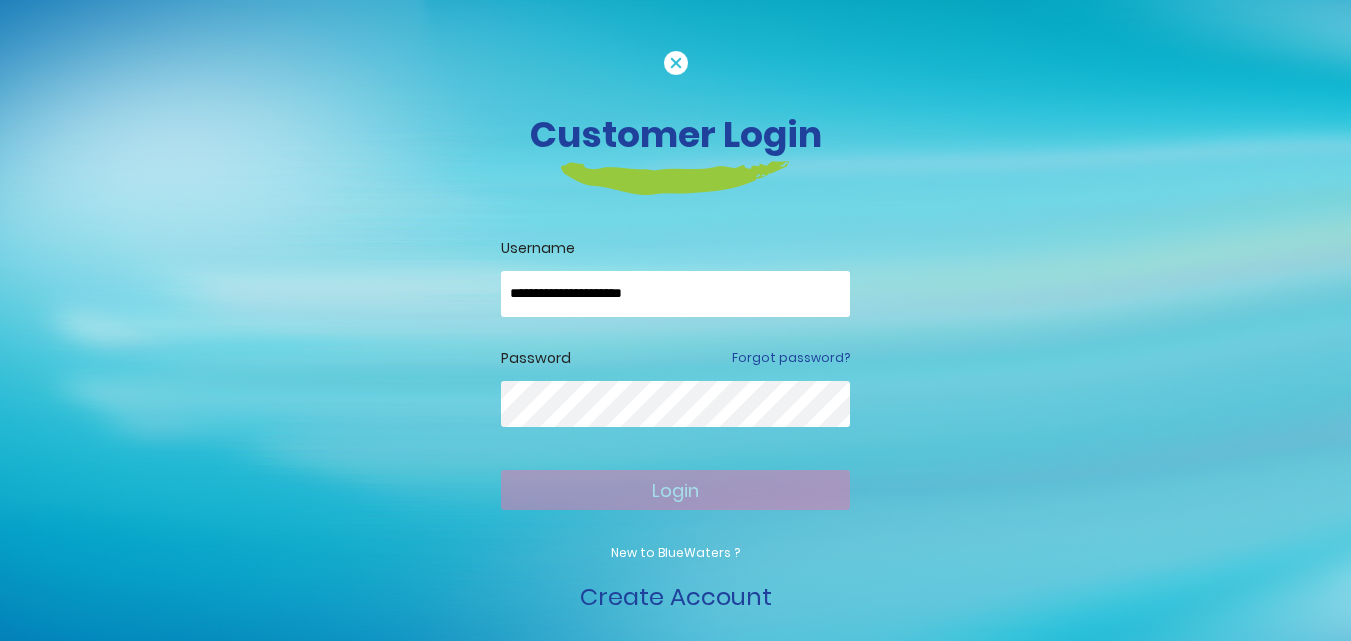 type on "**********" 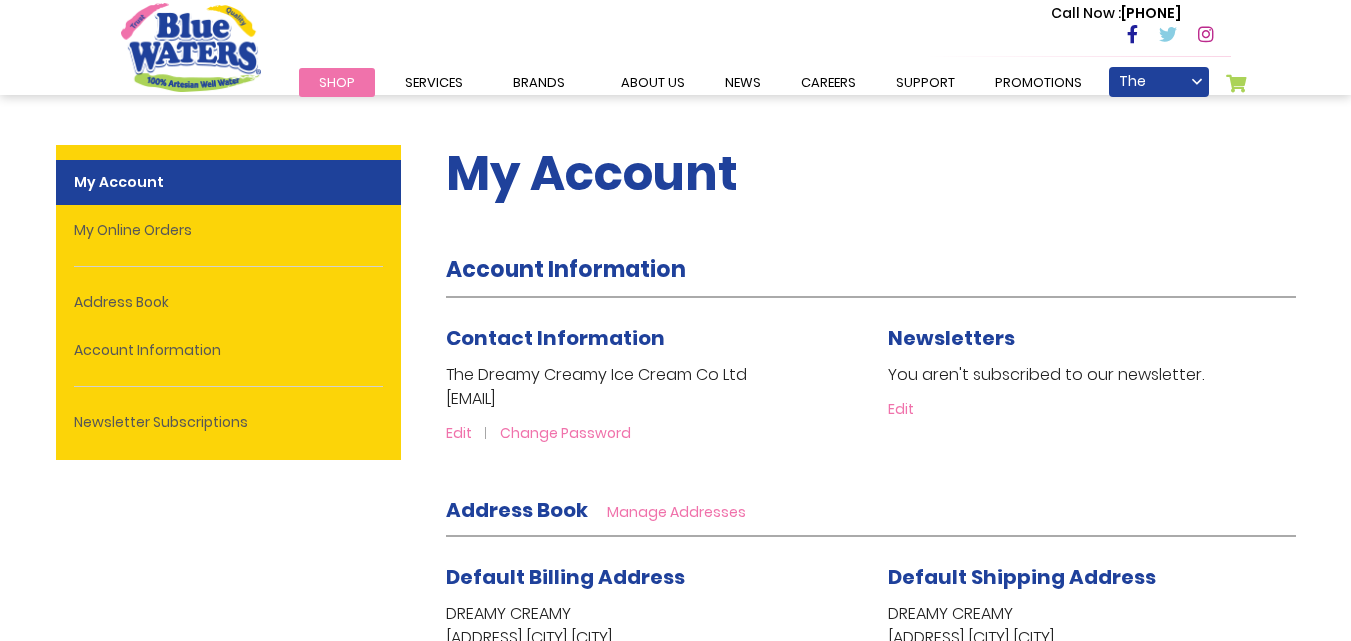 scroll, scrollTop: 0, scrollLeft: 0, axis: both 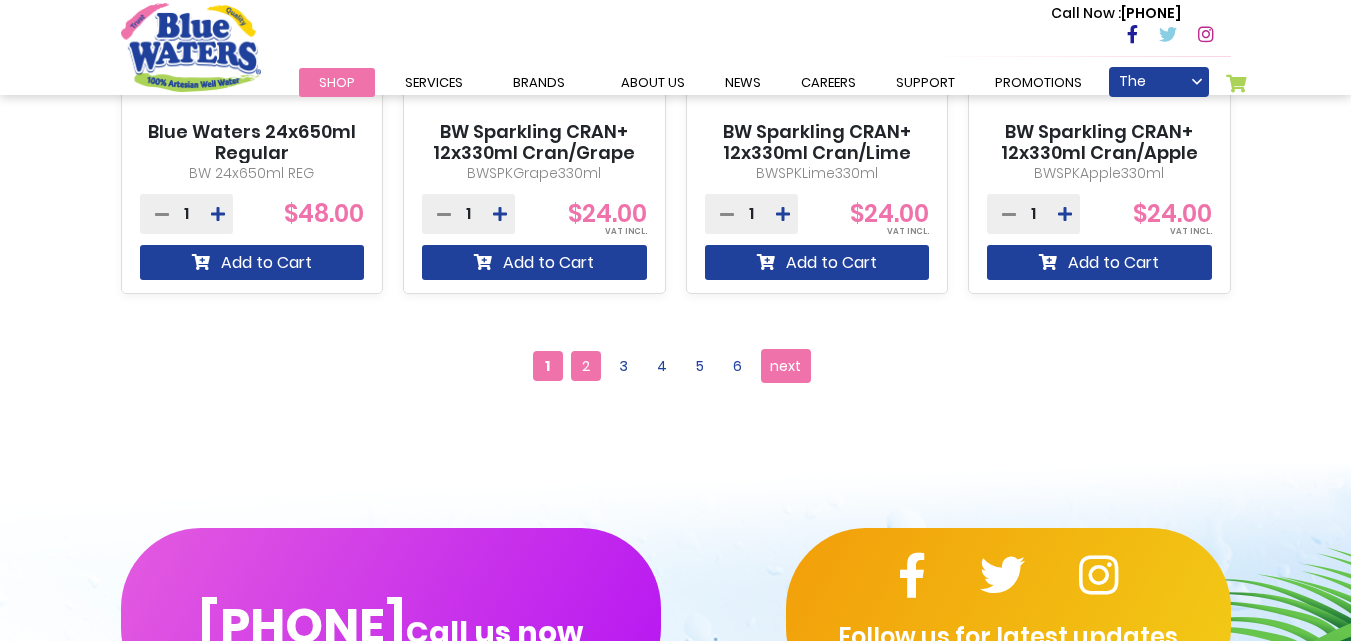 type on "**********" 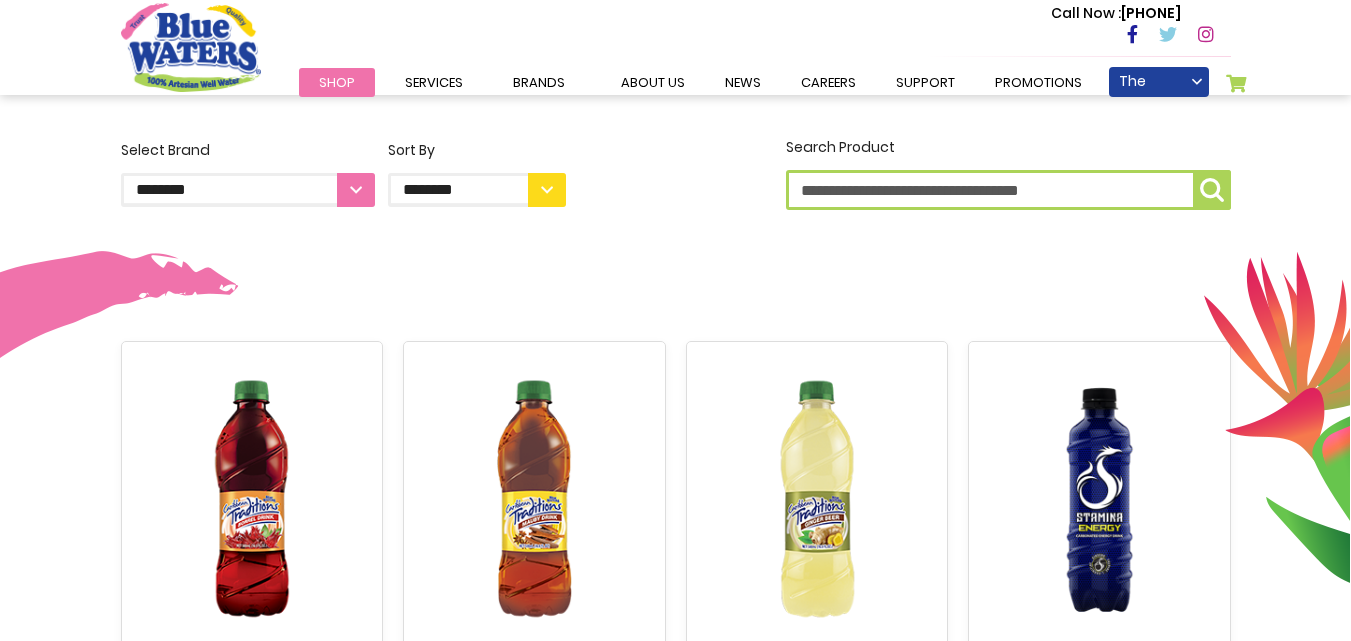scroll, scrollTop: 500, scrollLeft: 0, axis: vertical 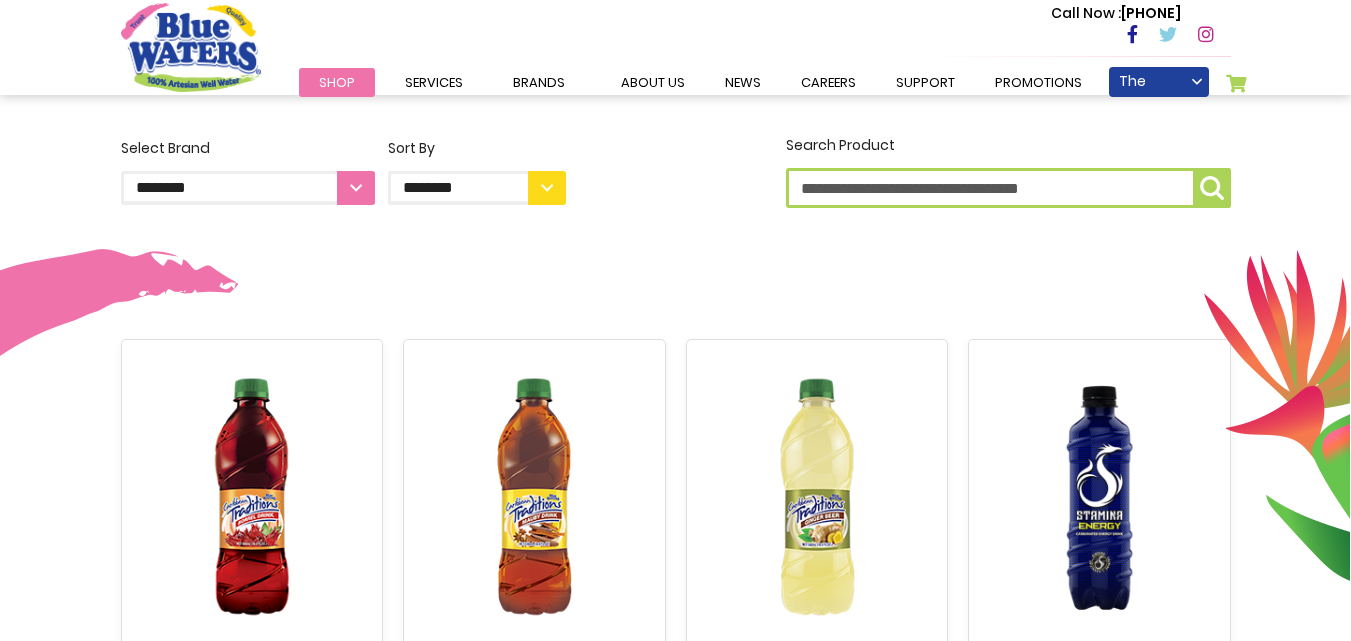 type on "**********" 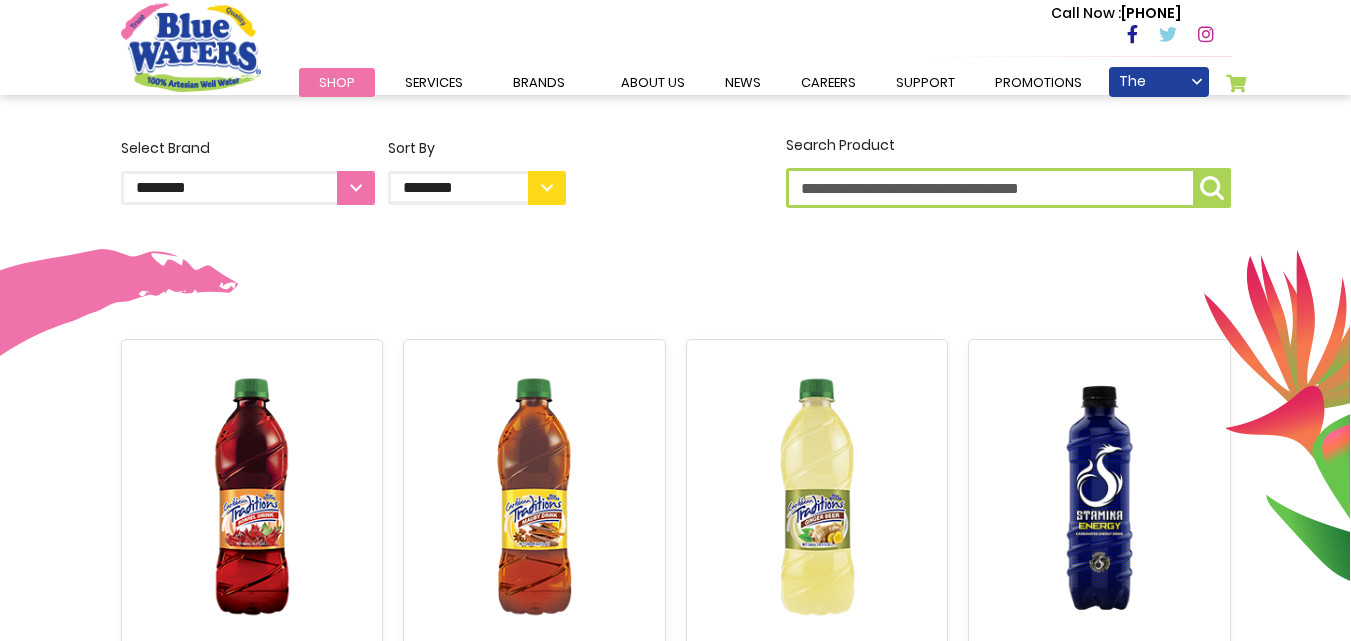 click on "**********" at bounding box center [248, 188] 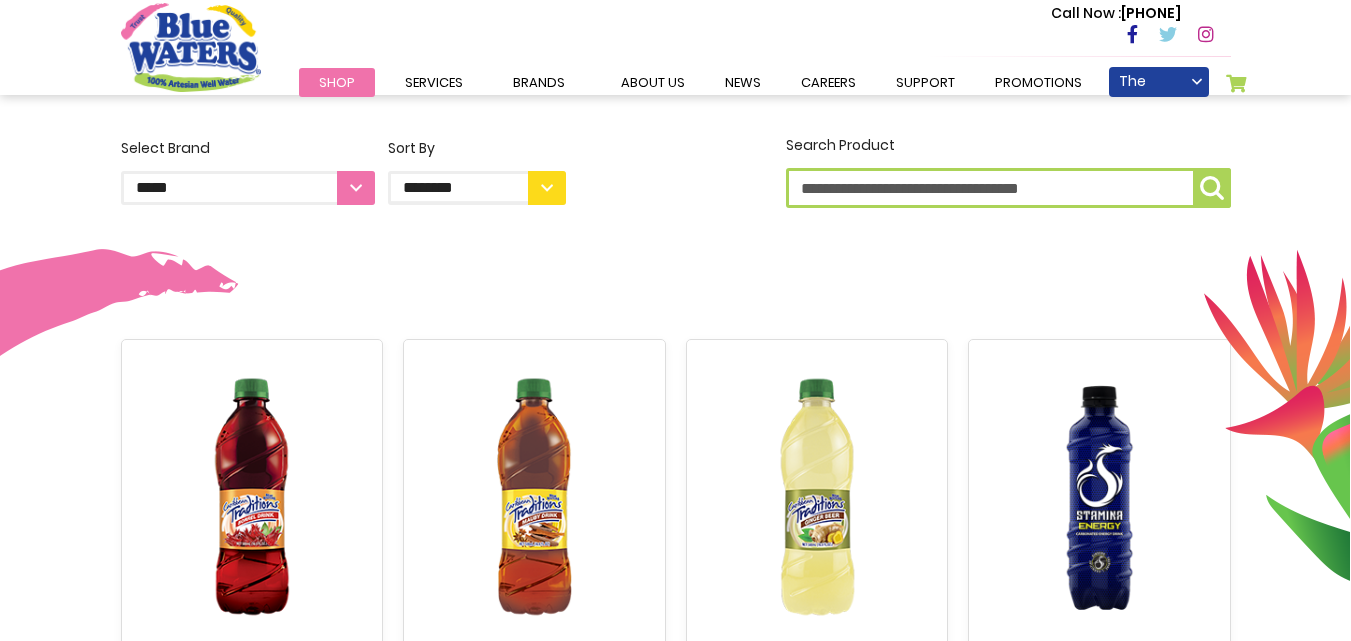 click on "**********" at bounding box center (248, 188) 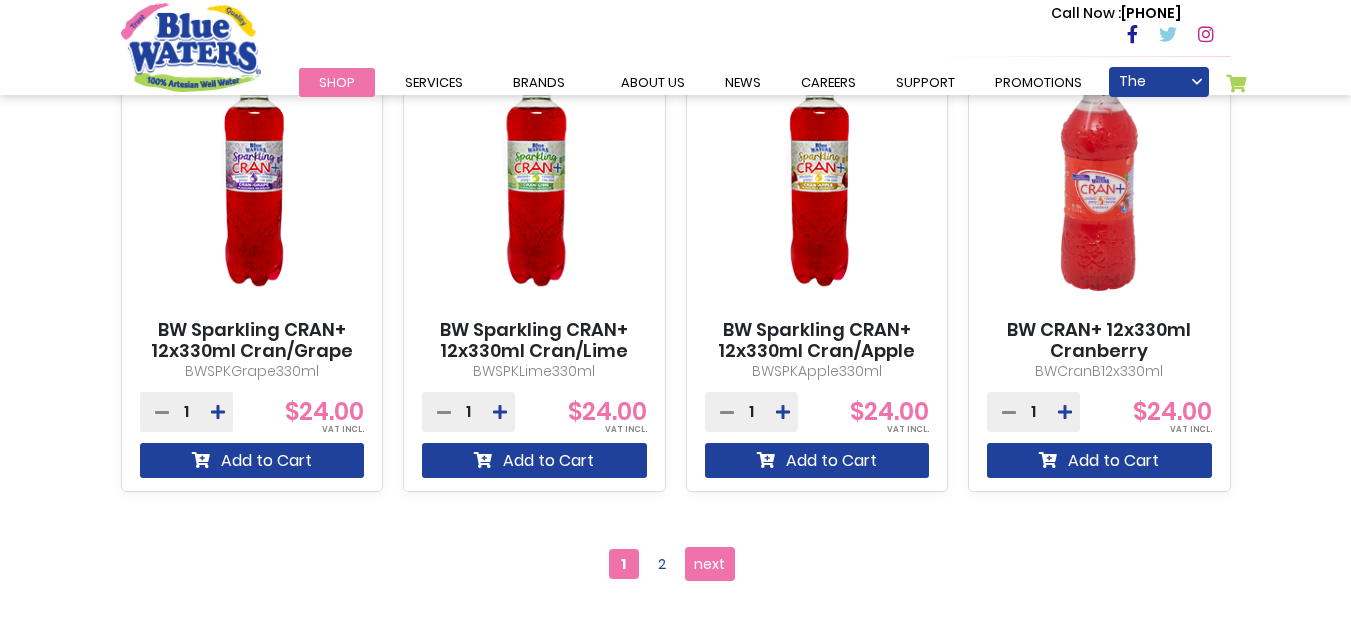 scroll, scrollTop: 2102, scrollLeft: 0, axis: vertical 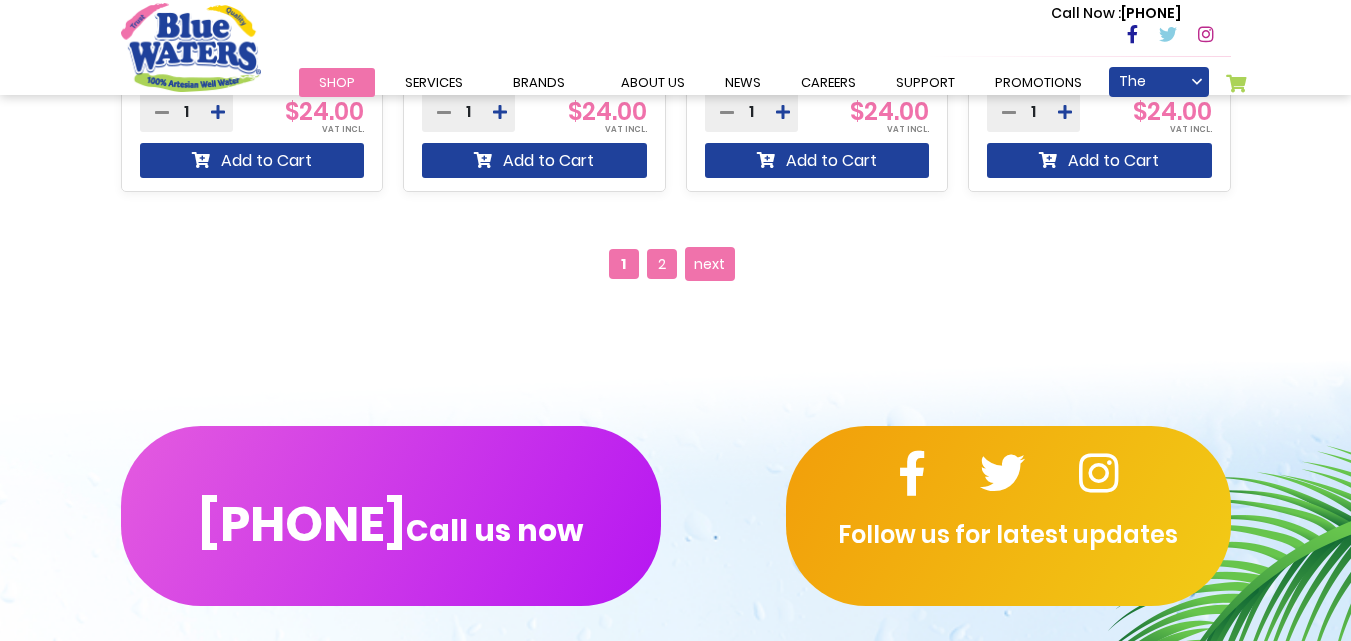 type on "**********" 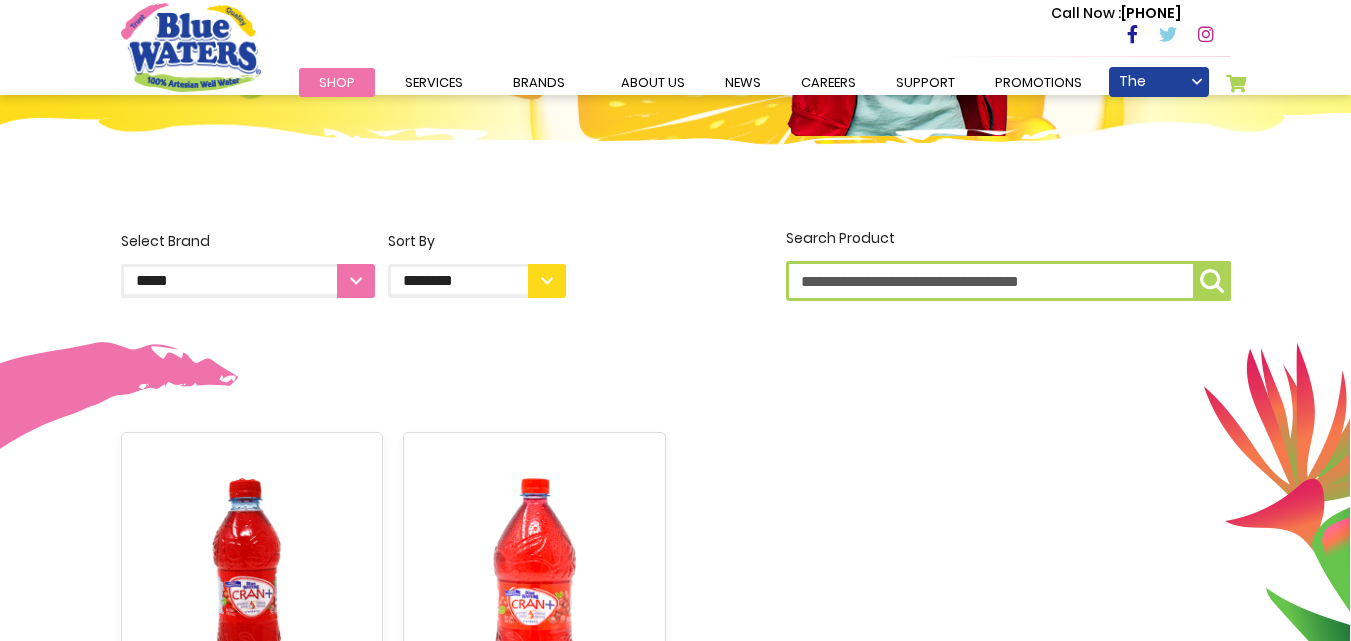 scroll, scrollTop: 400, scrollLeft: 0, axis: vertical 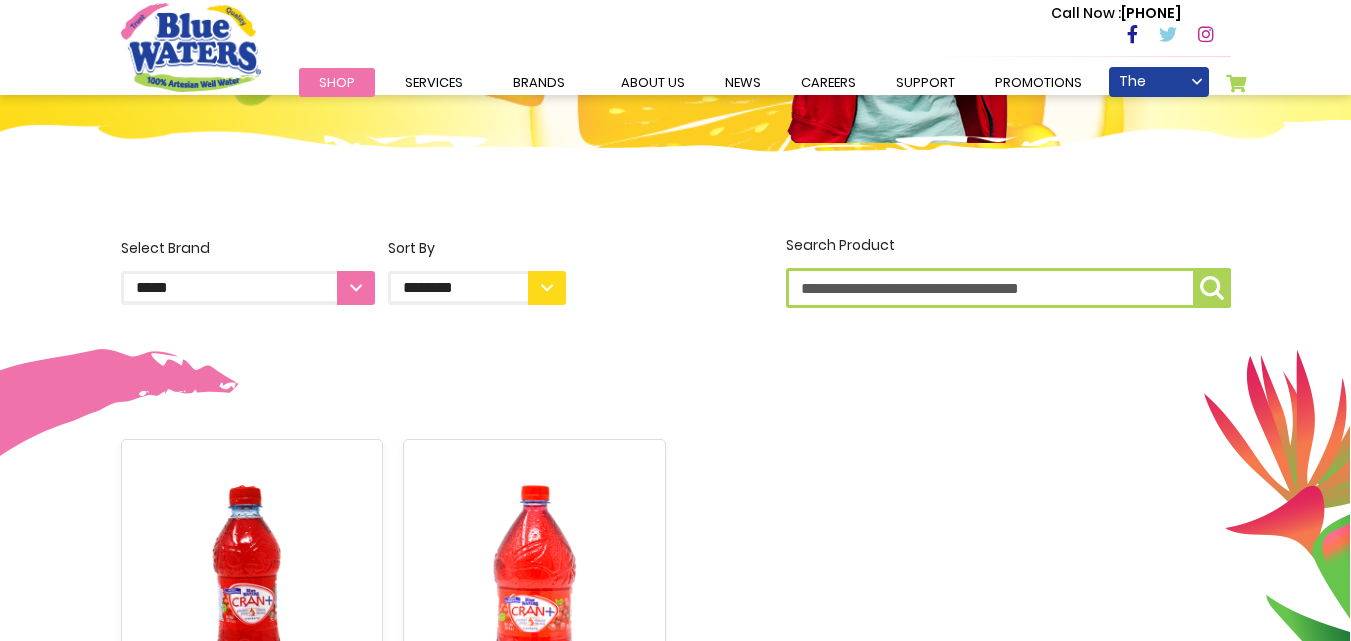 type on "**********" 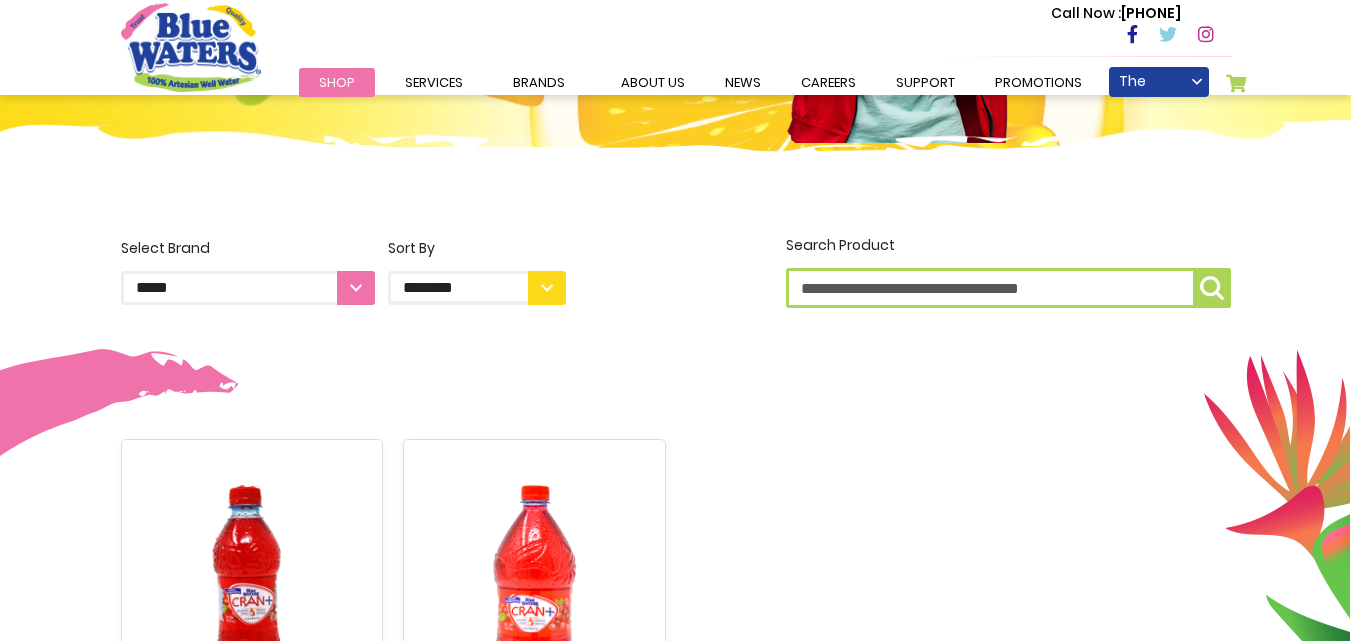 drag, startPoint x: 344, startPoint y: 277, endPoint x: 328, endPoint y: 293, distance: 22.627417 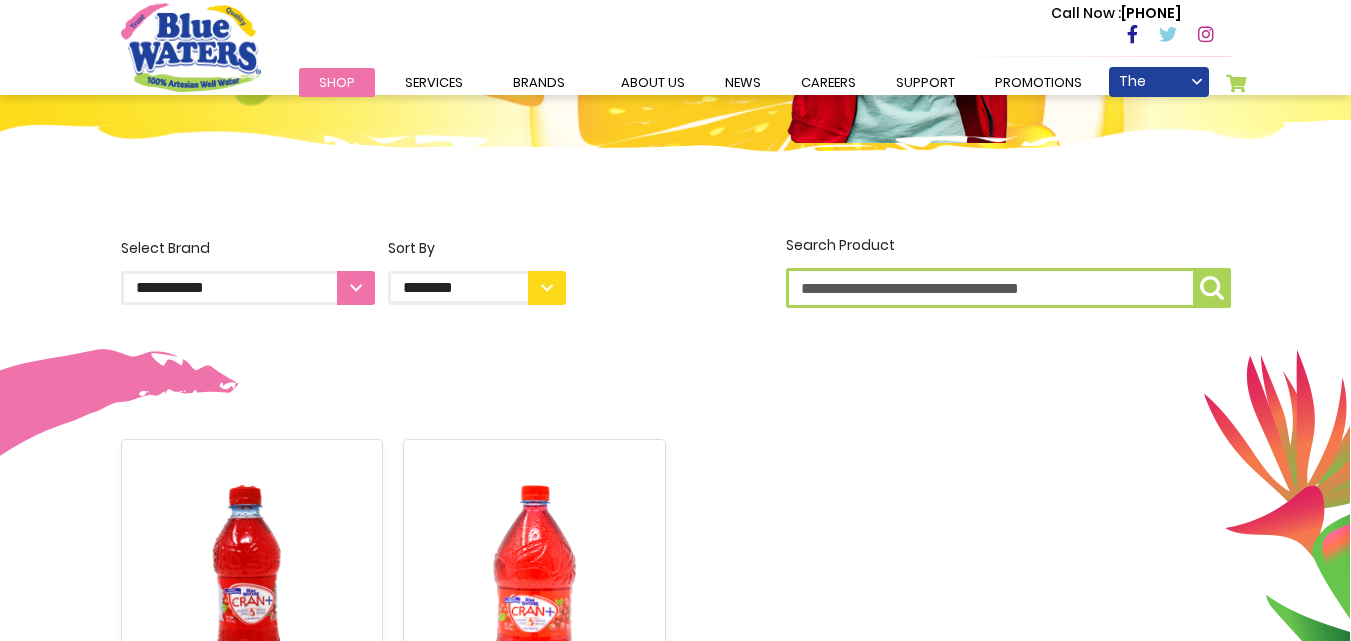 click on "**********" at bounding box center [248, 288] 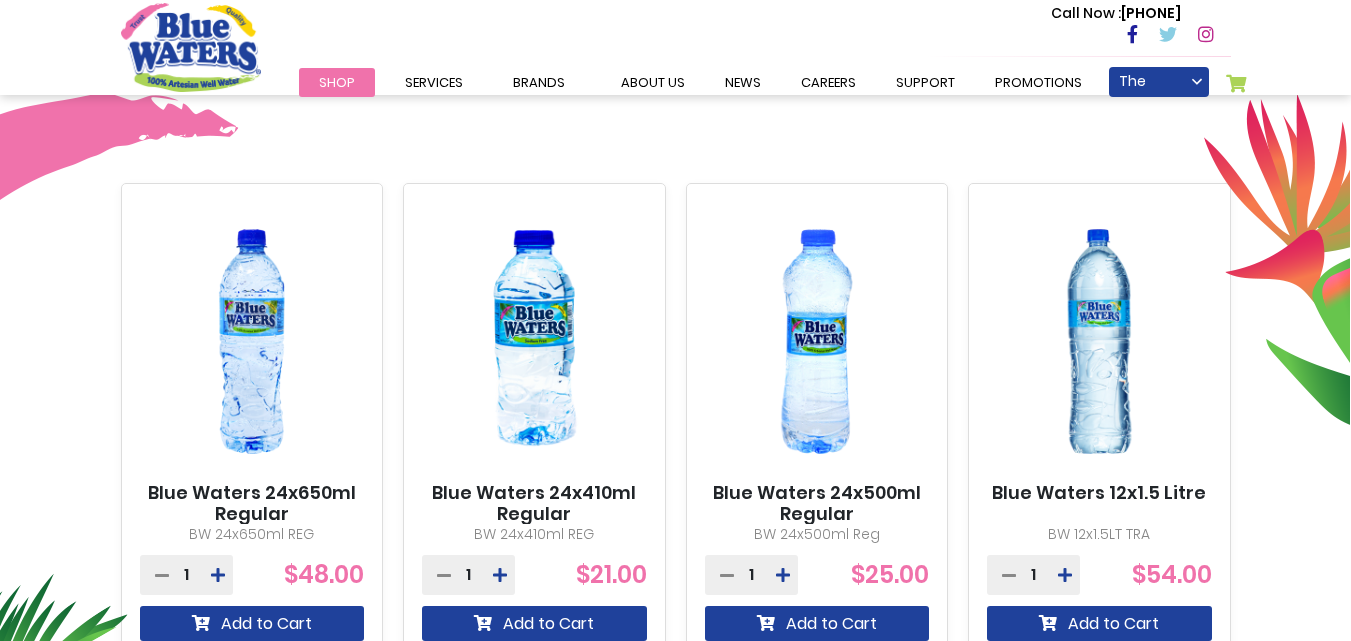 scroll, scrollTop: 800, scrollLeft: 0, axis: vertical 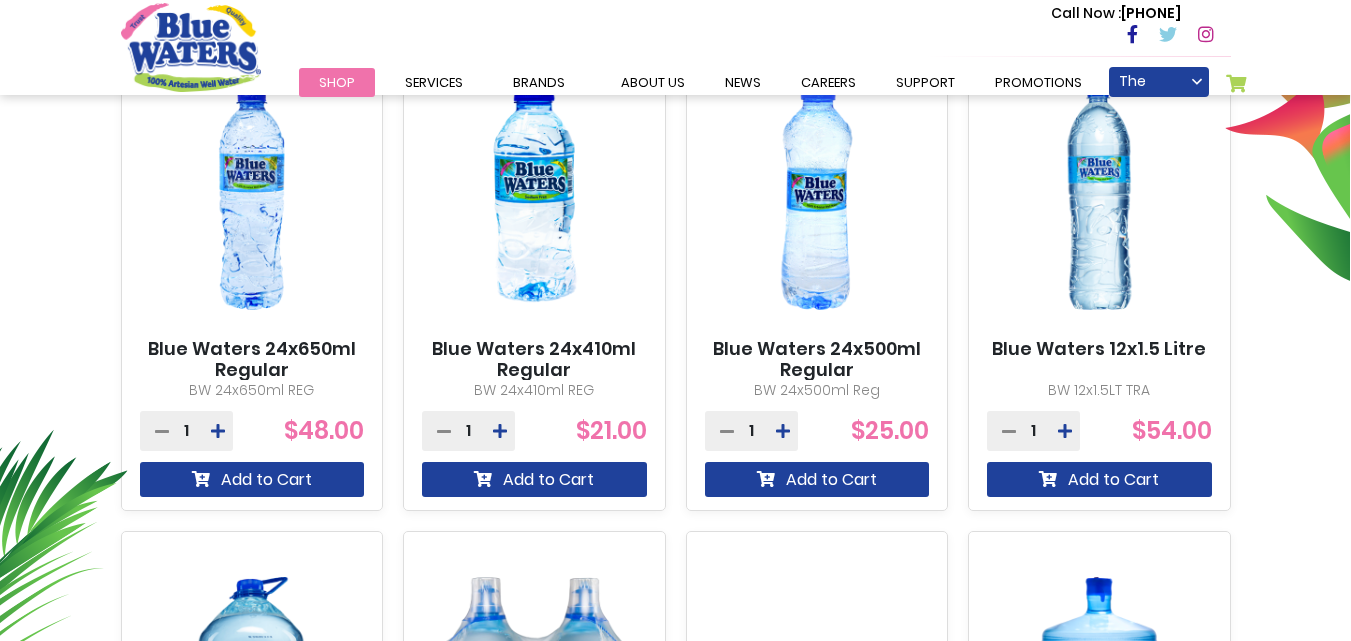 type on "**********" 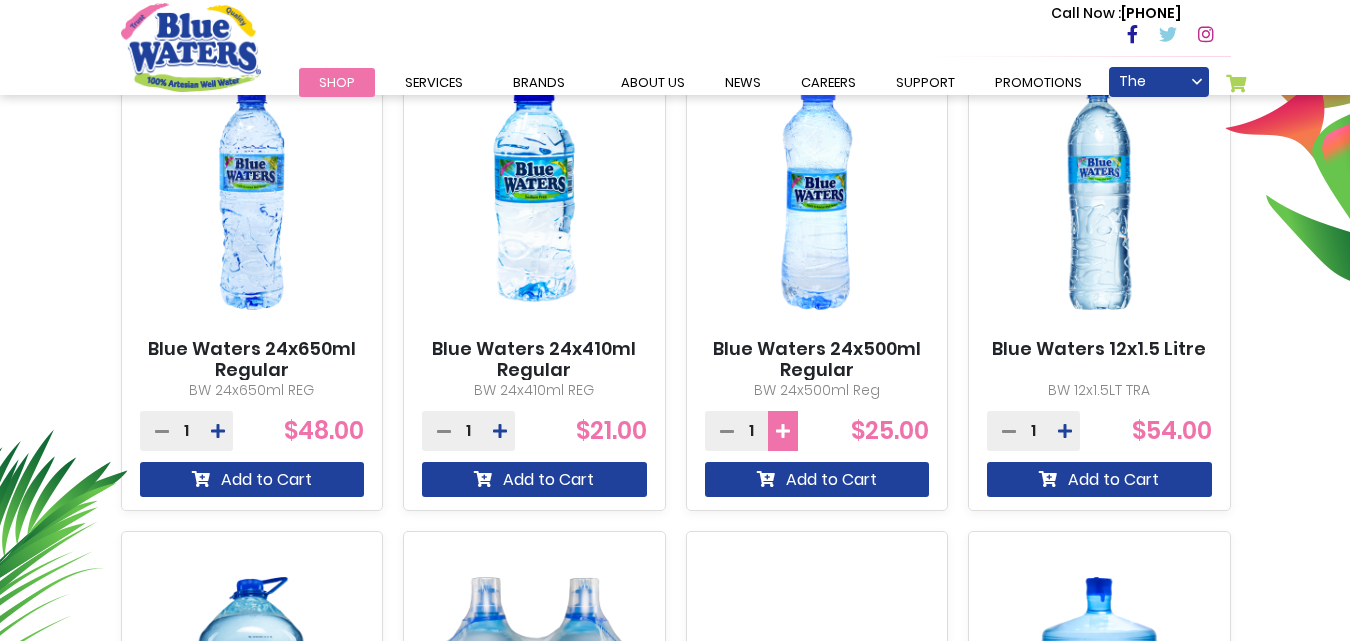 click at bounding box center [783, 431] 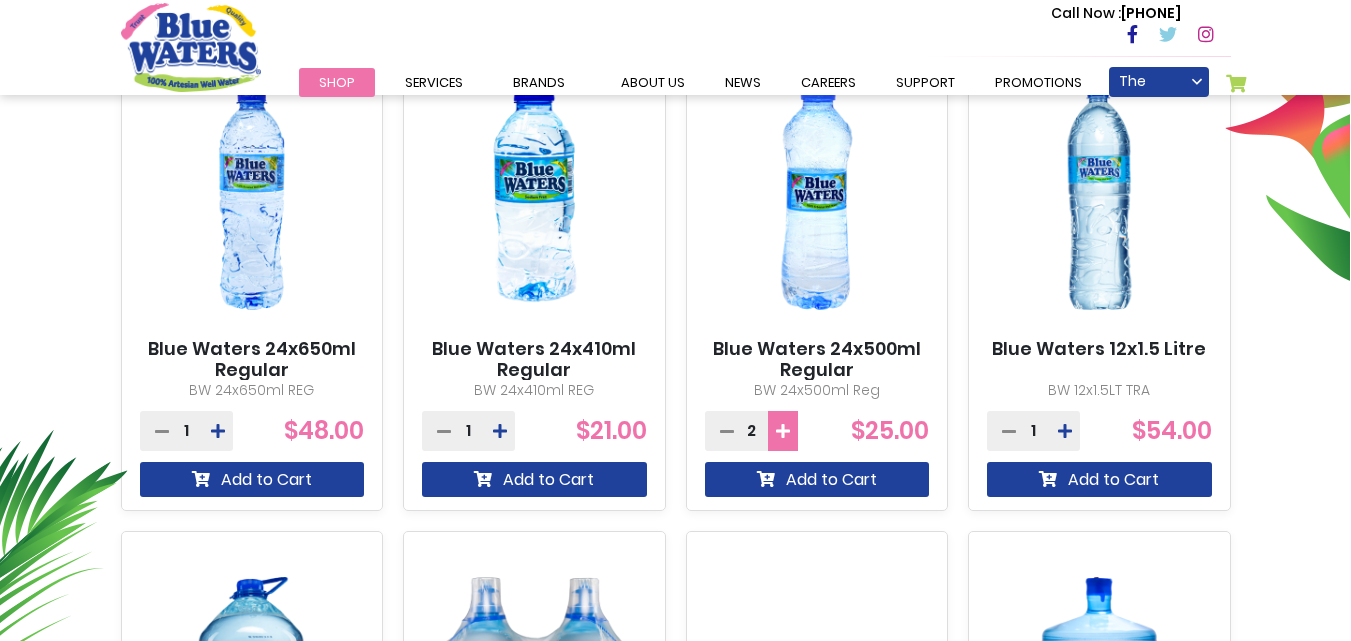 click at bounding box center [783, 431] 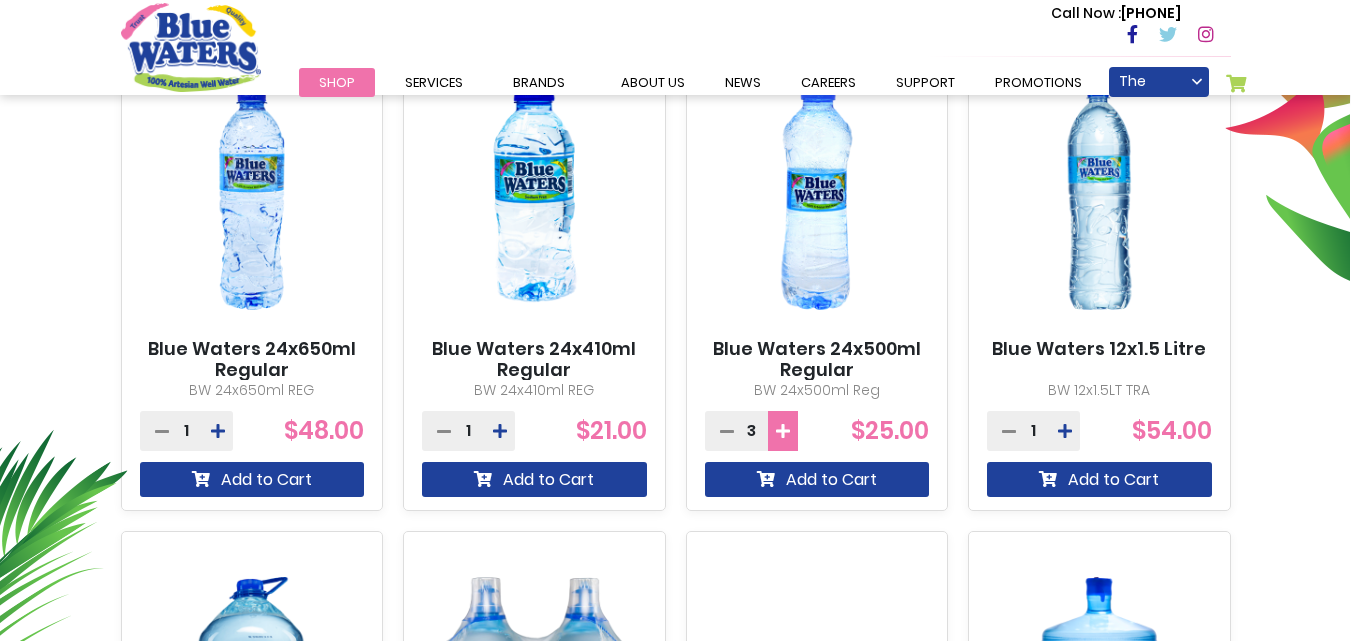 click at bounding box center [783, 431] 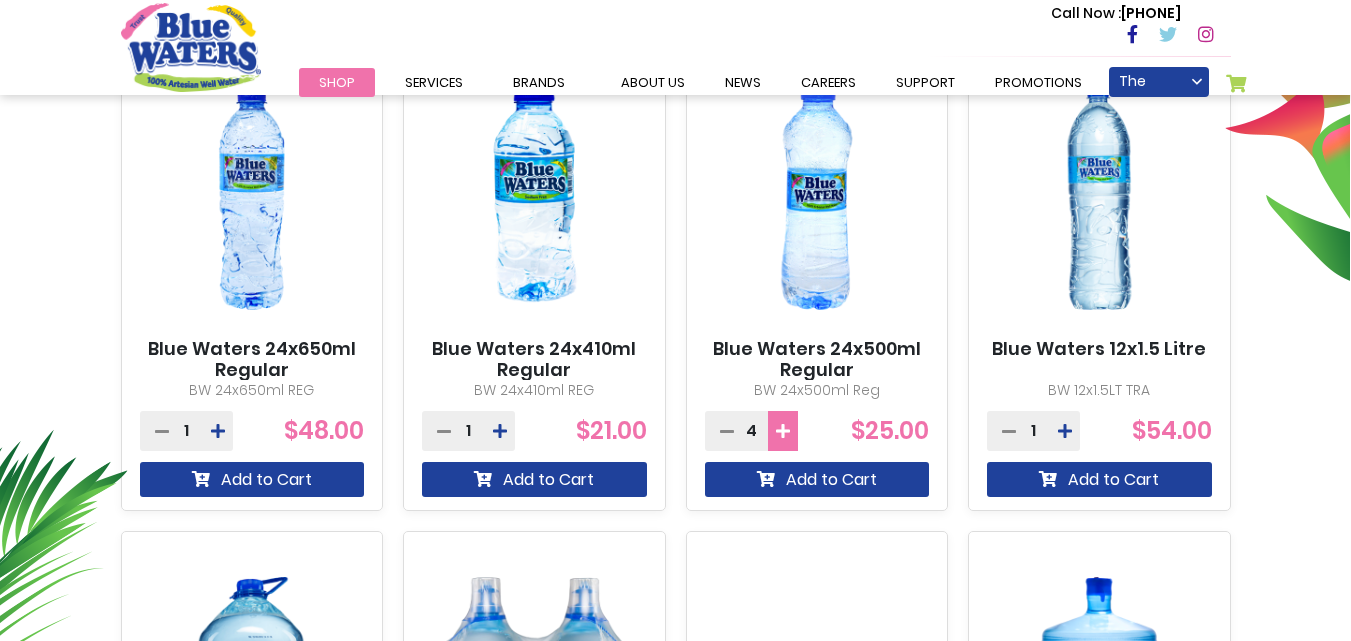 click at bounding box center (783, 431) 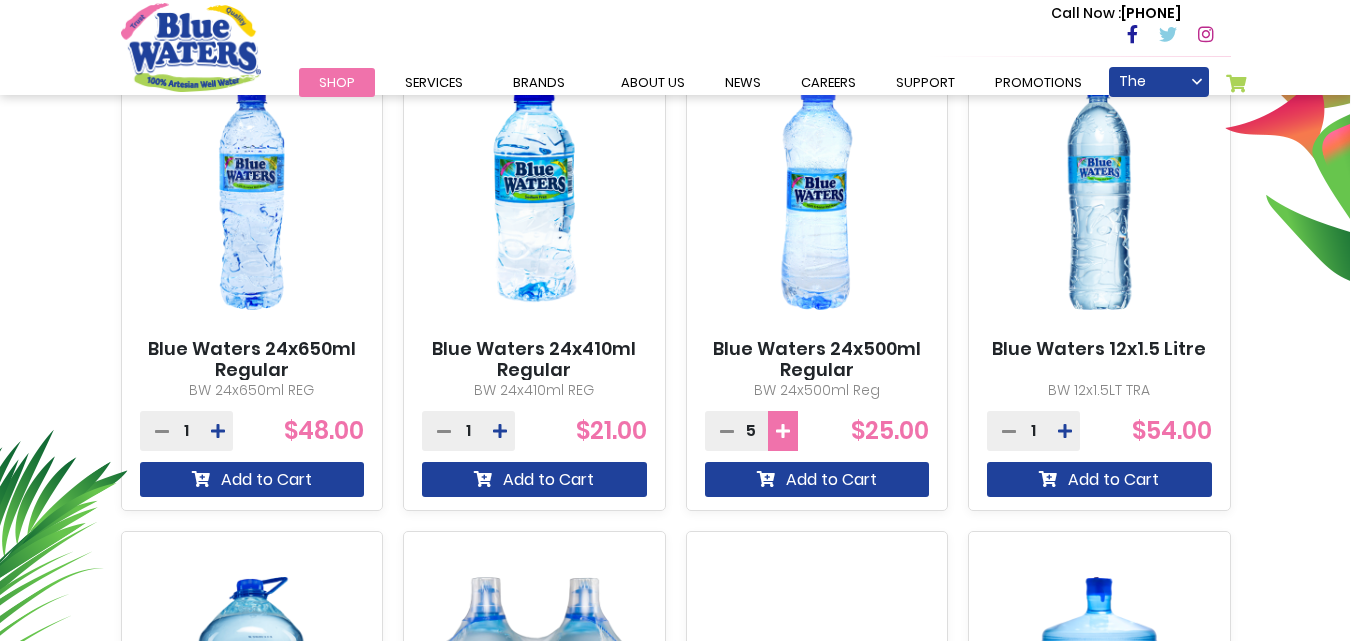 click at bounding box center (783, 431) 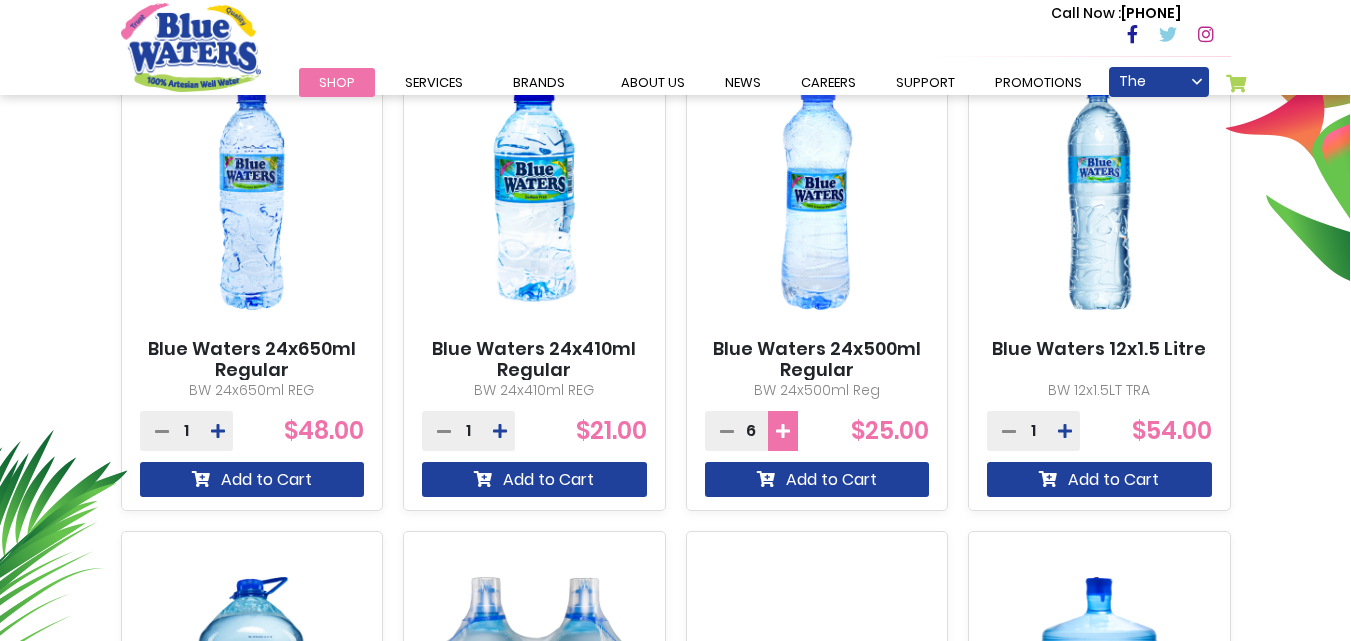 click at bounding box center [783, 431] 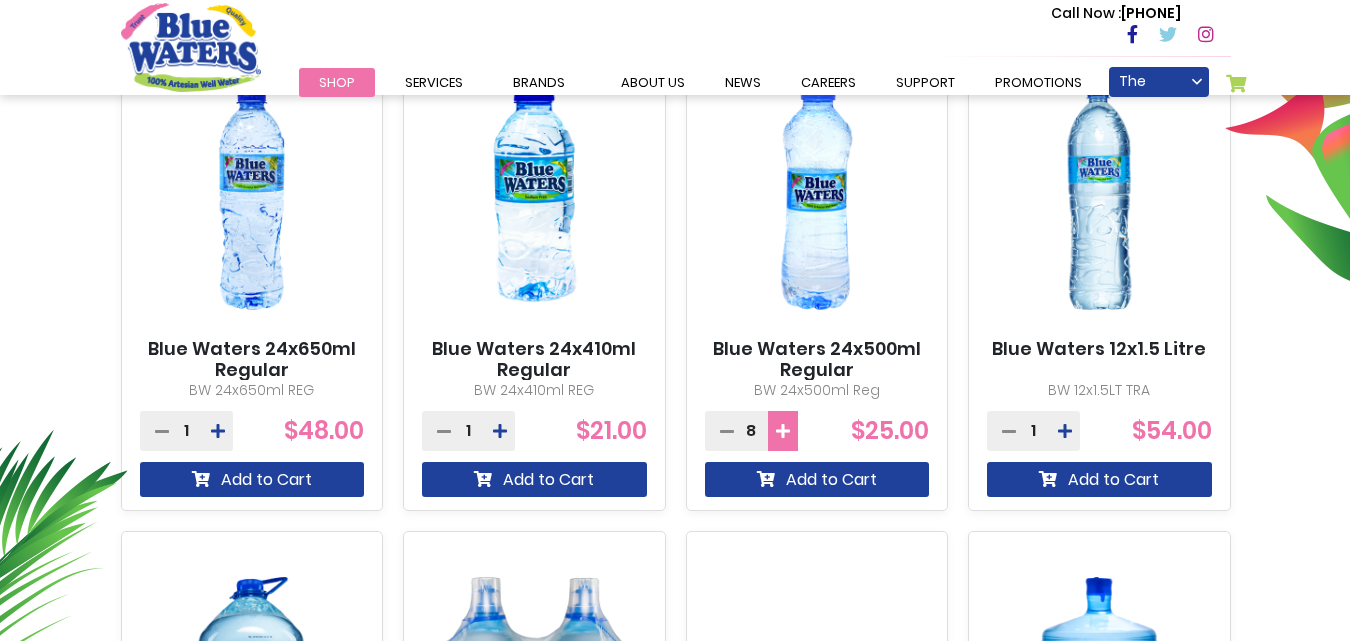 click at bounding box center [783, 431] 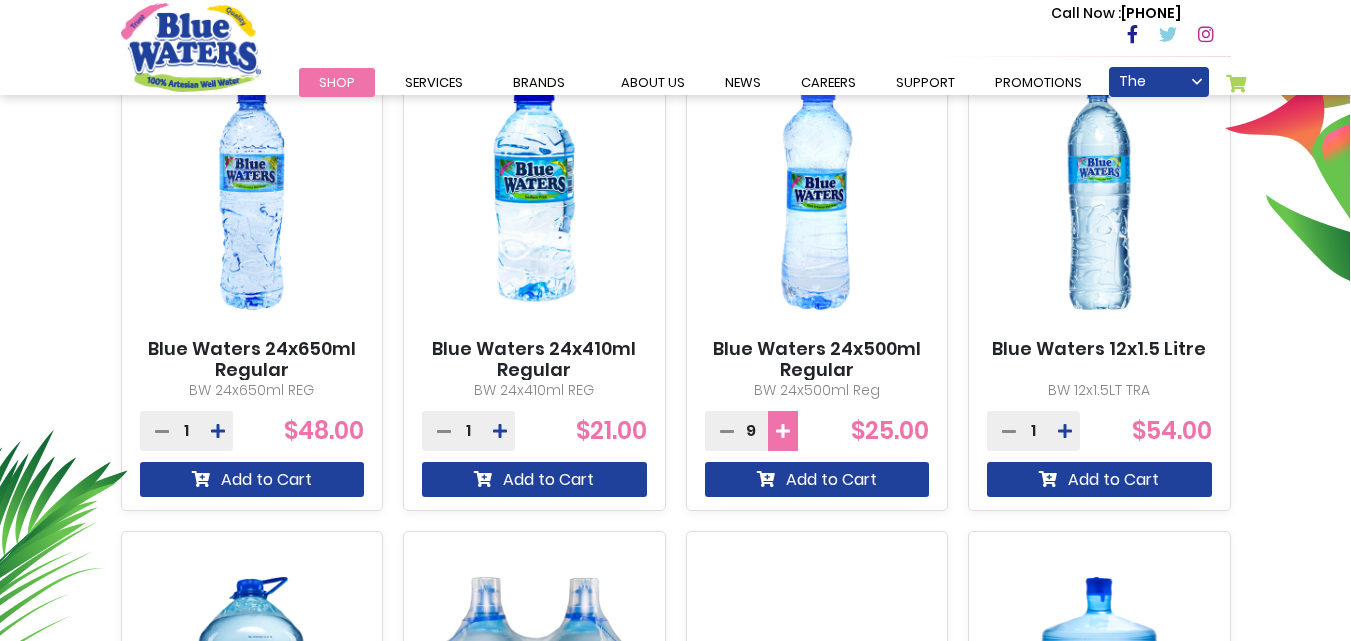 click at bounding box center (783, 431) 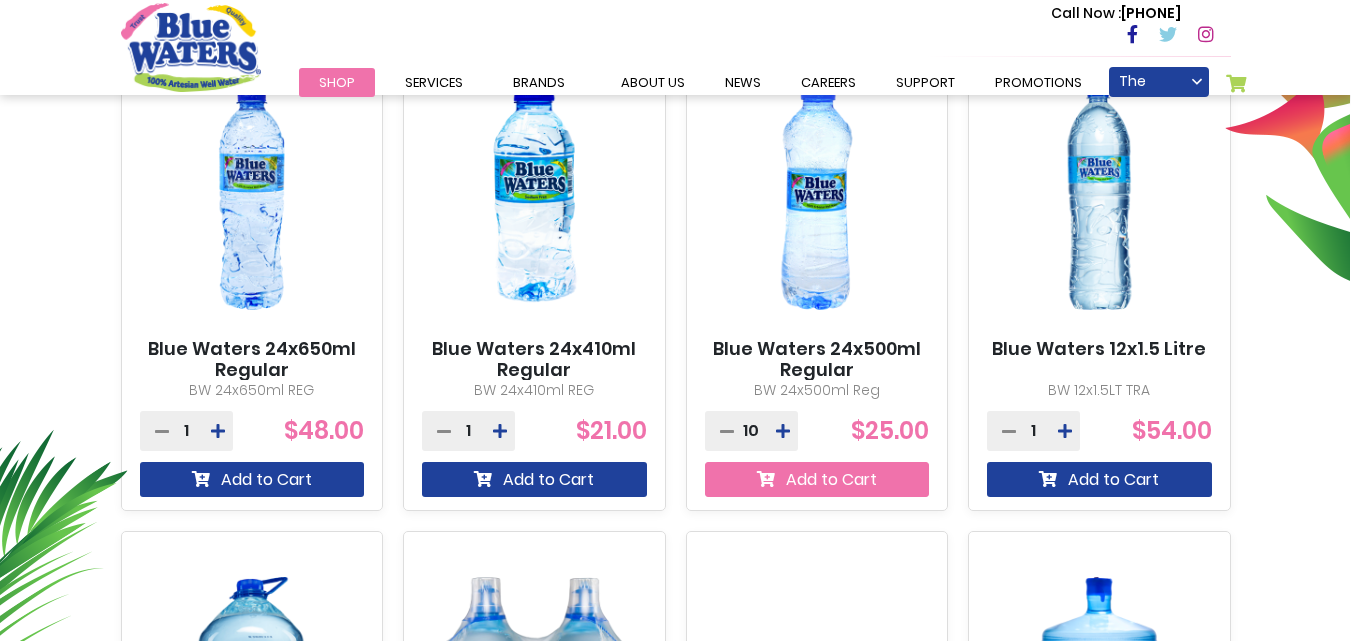 click on "Add to Cart" at bounding box center (817, 479) 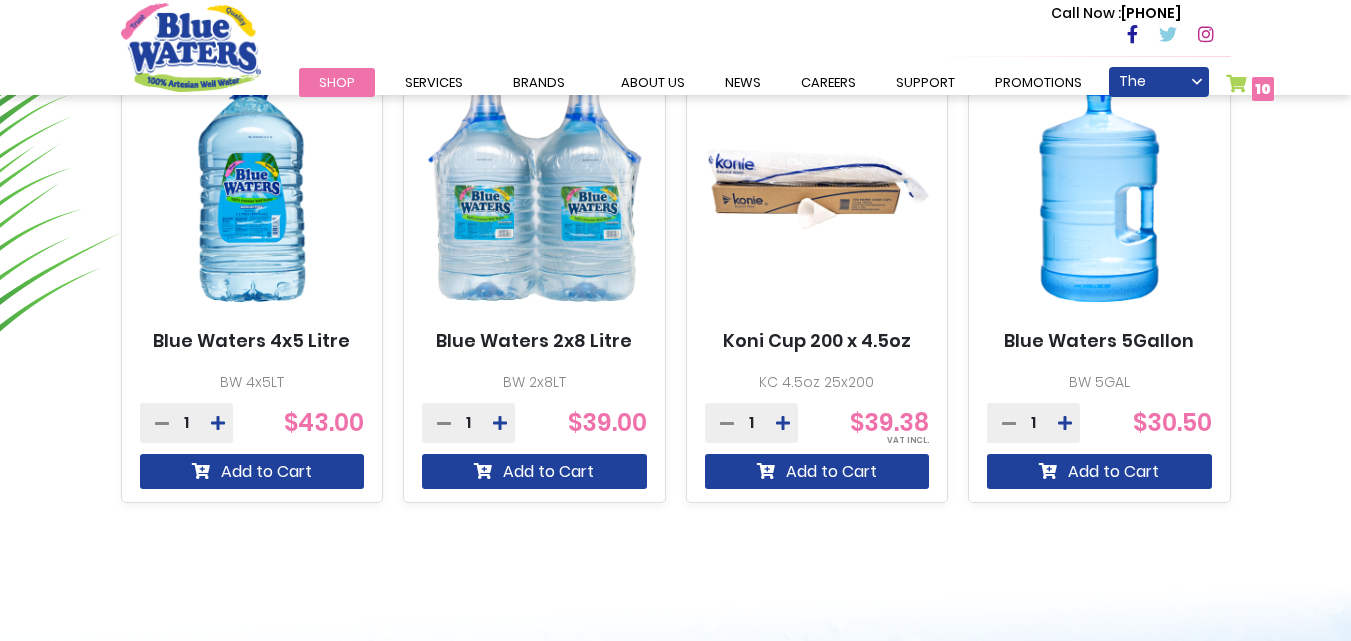 scroll, scrollTop: 1354, scrollLeft: 0, axis: vertical 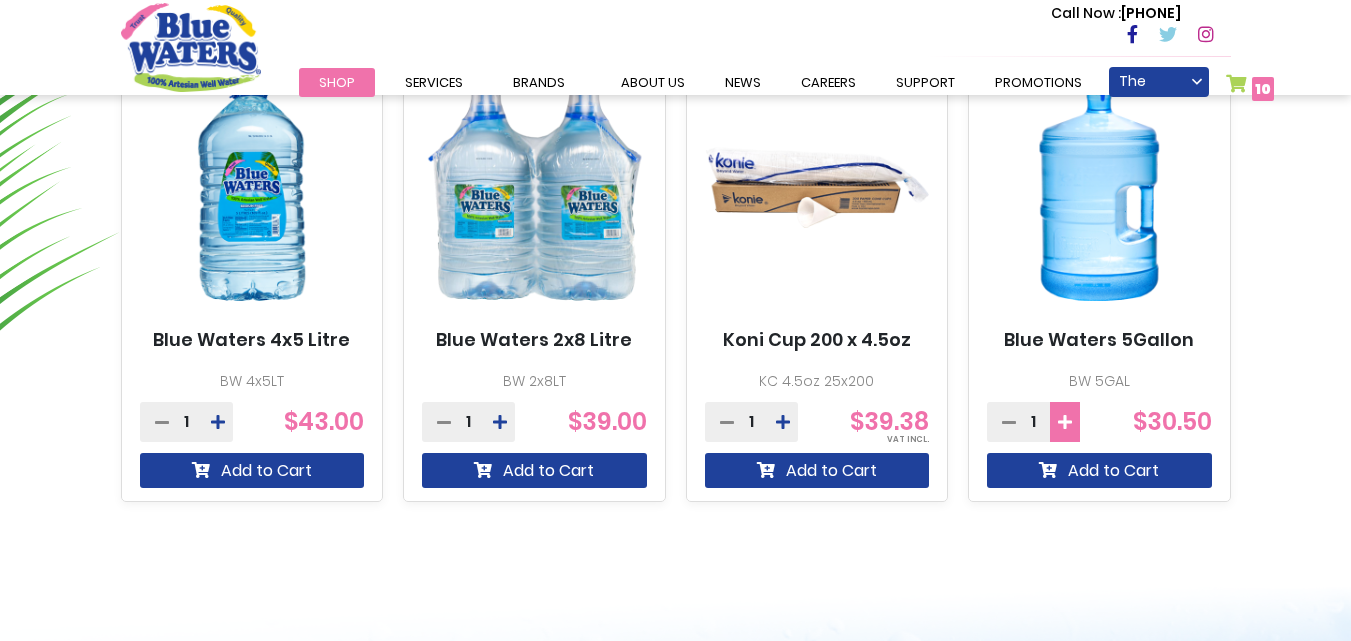click at bounding box center (1065, 422) 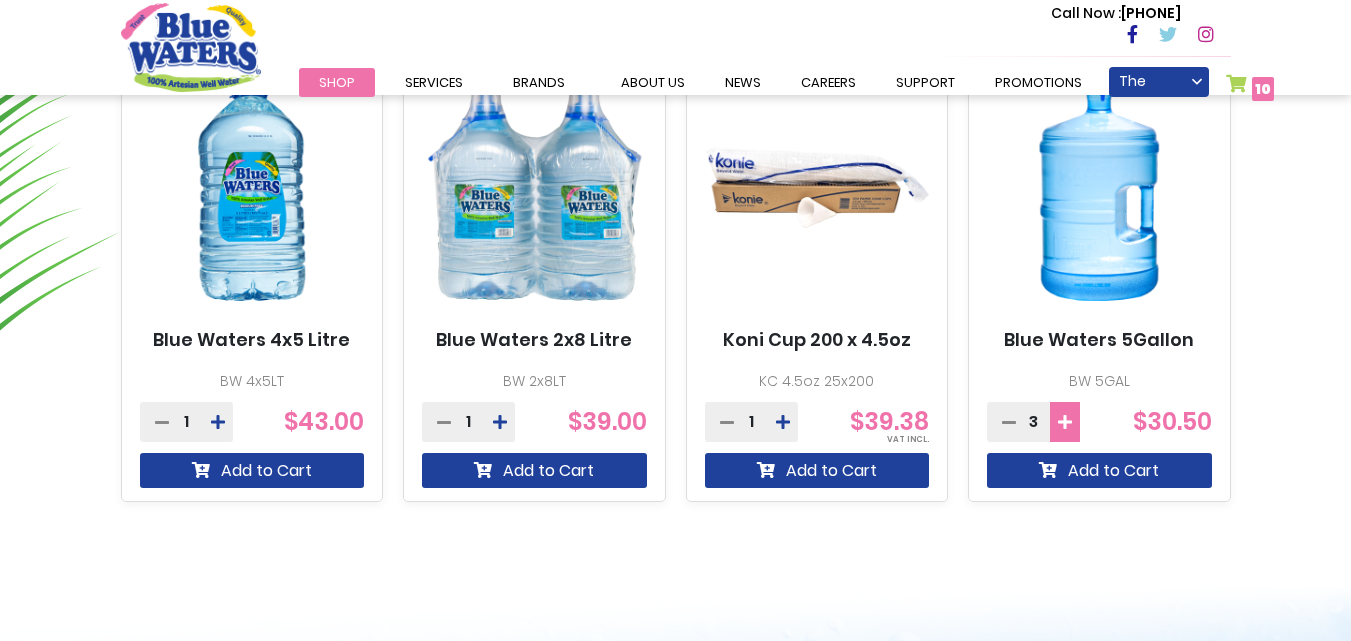 click at bounding box center [1065, 422] 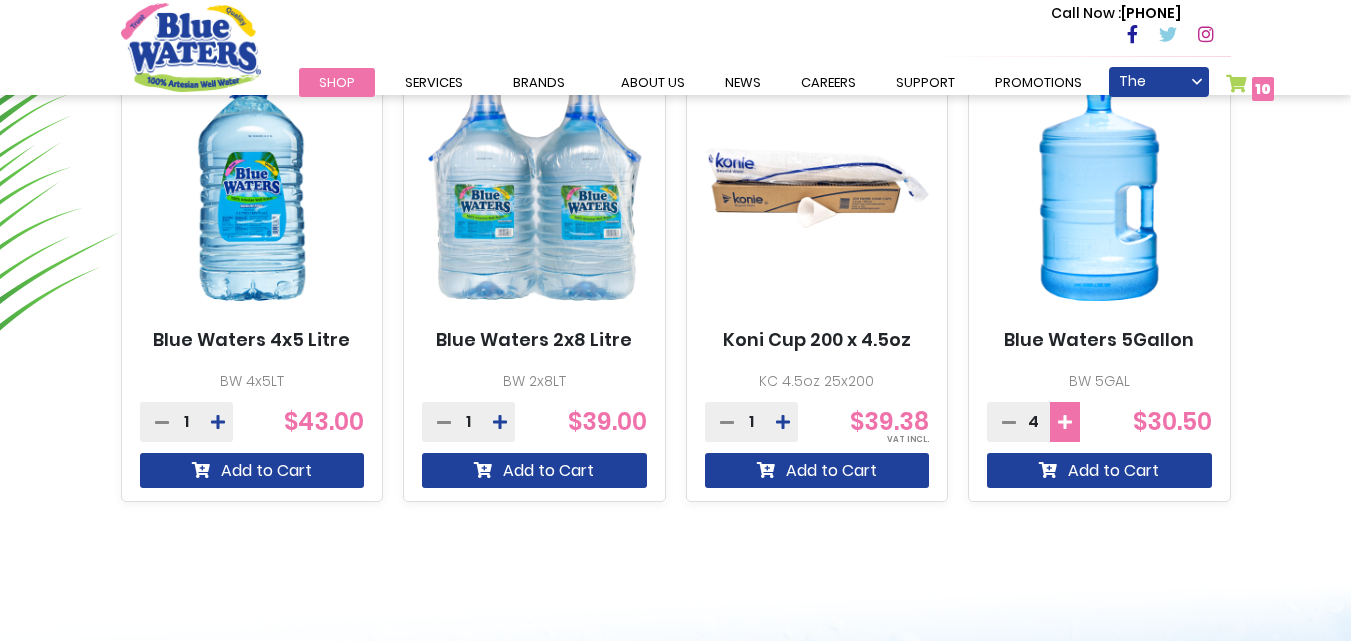 click at bounding box center (1065, 422) 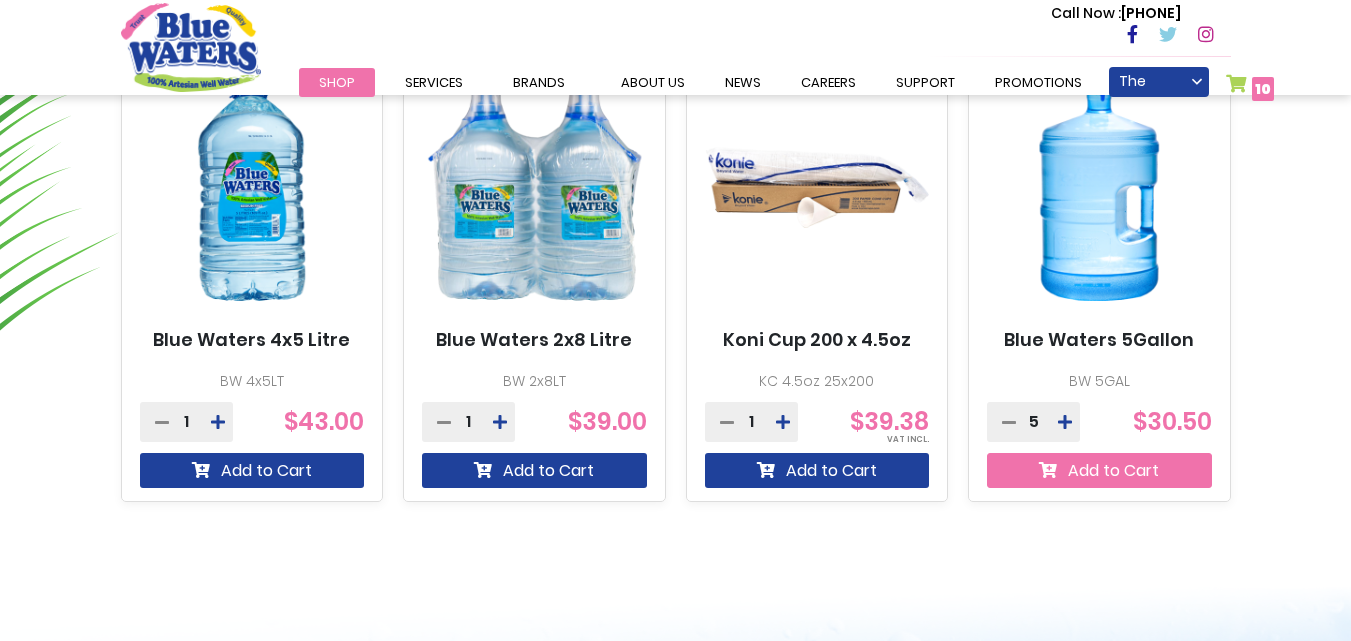 click on "Add to Cart" at bounding box center [1099, 470] 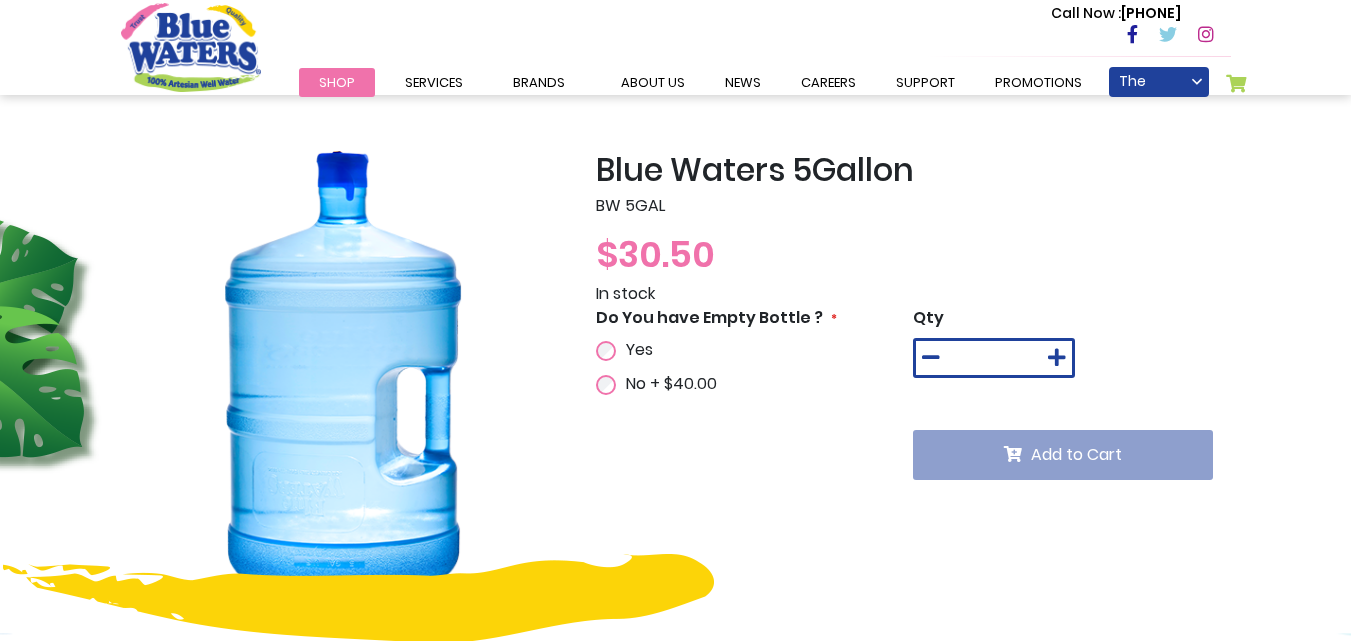 scroll, scrollTop: 0, scrollLeft: 0, axis: both 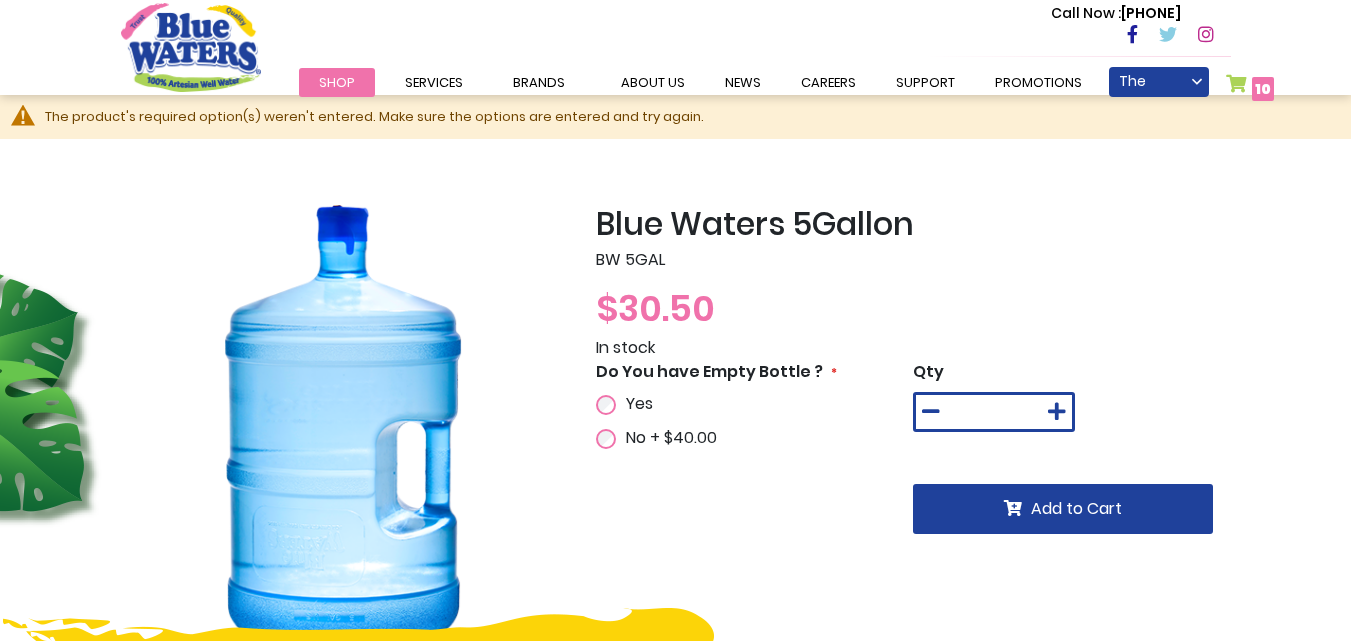type on "**********" 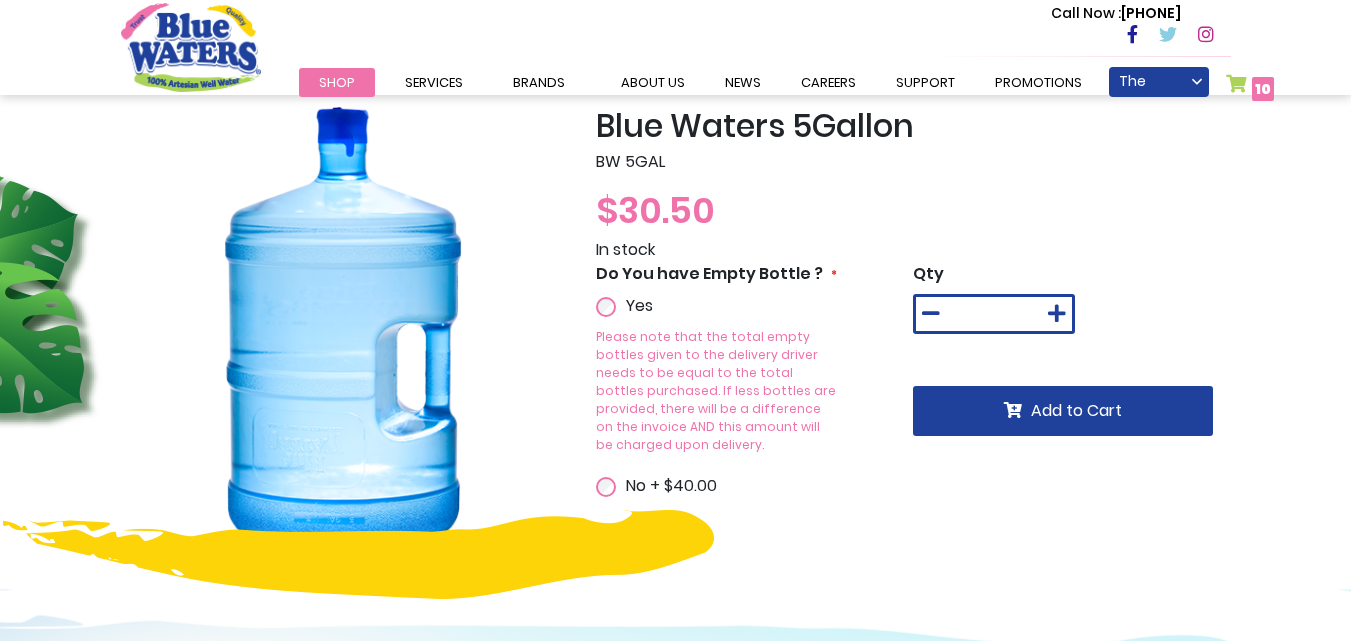 scroll, scrollTop: 300, scrollLeft: 0, axis: vertical 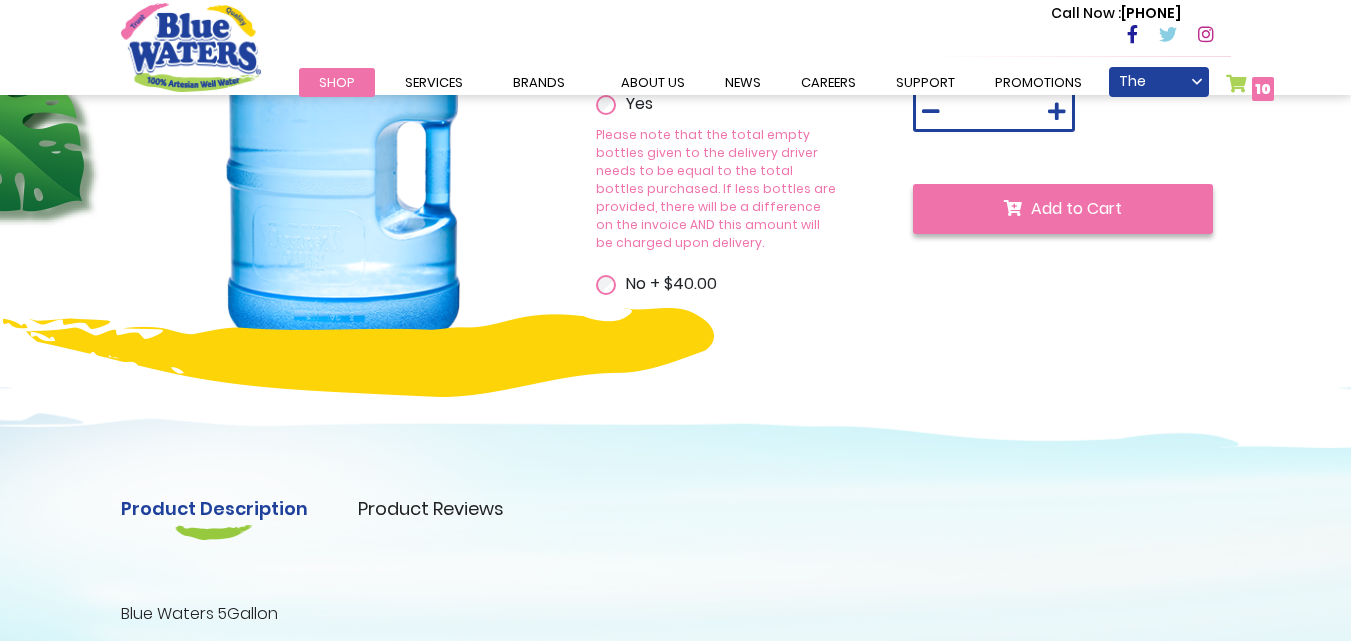 click on "Add to Cart" at bounding box center [1063, 209] 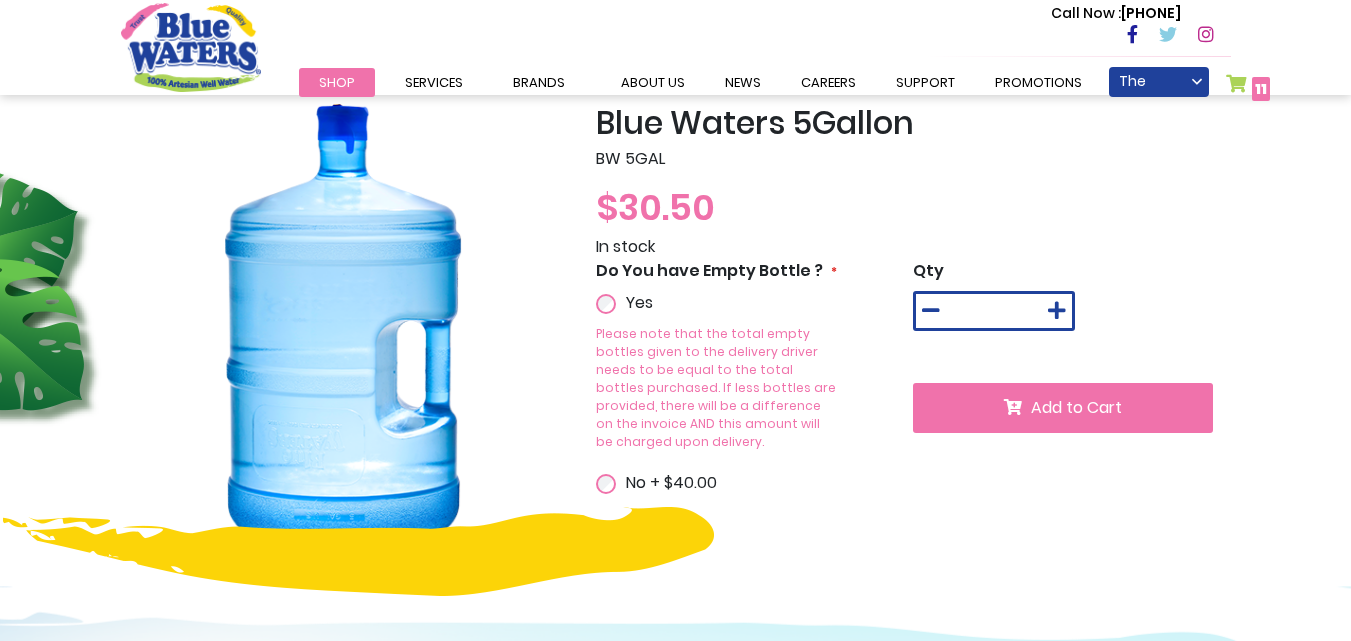 scroll, scrollTop: 153, scrollLeft: 0, axis: vertical 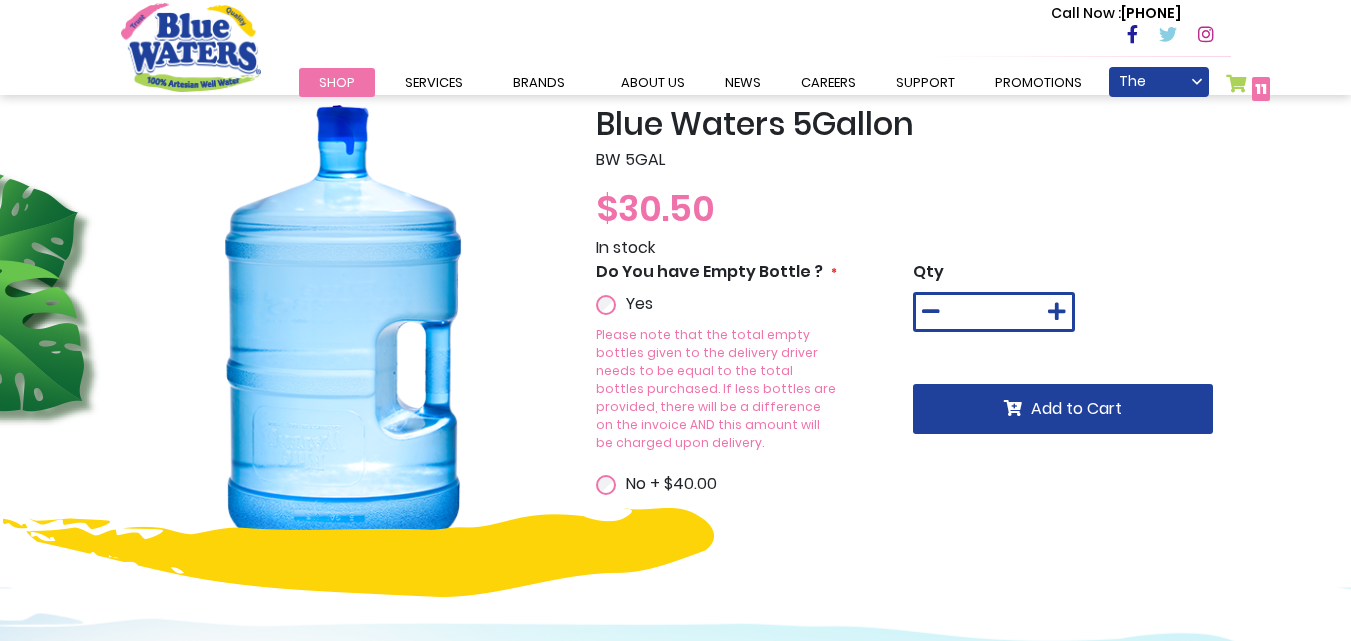 click on "11
11
items" at bounding box center (1261, 89) 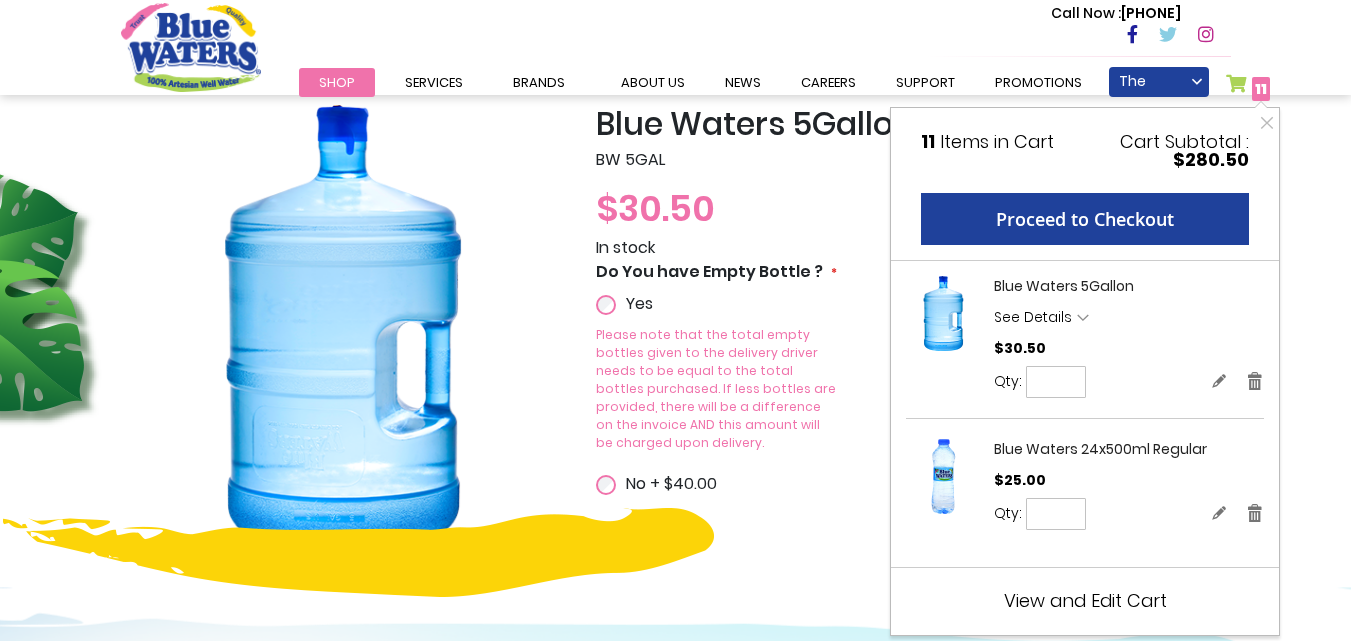 click on "*" at bounding box center (1056, 382) 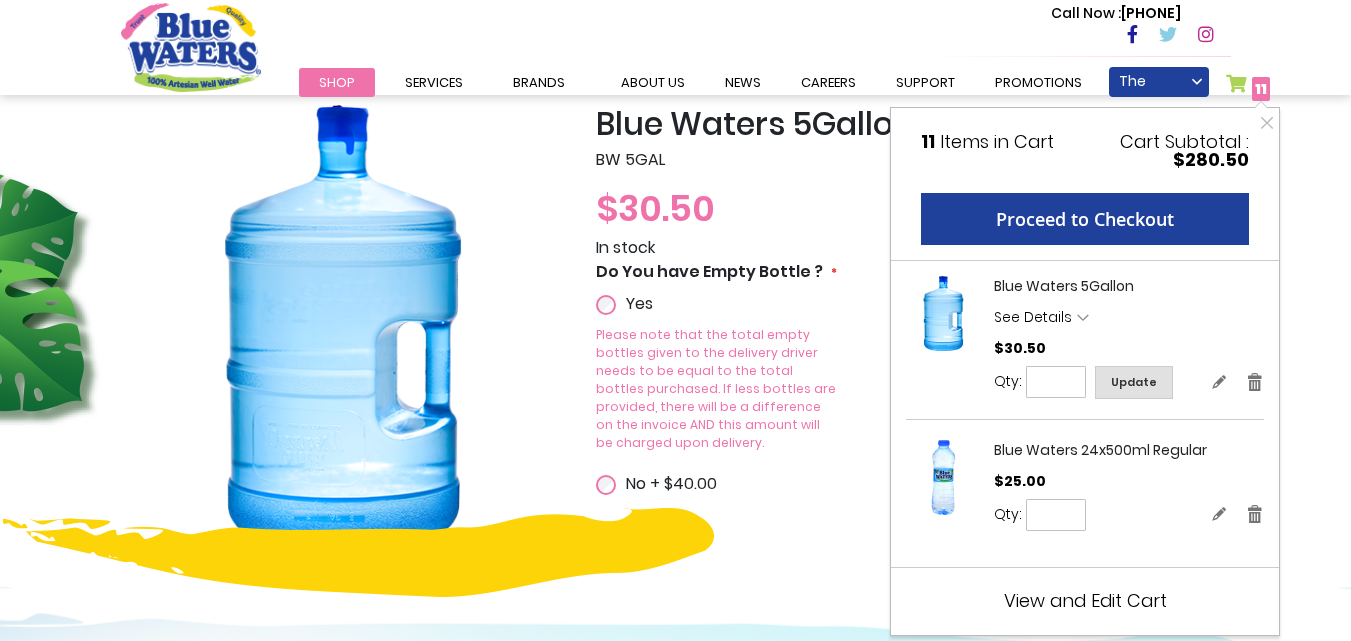 type on "*" 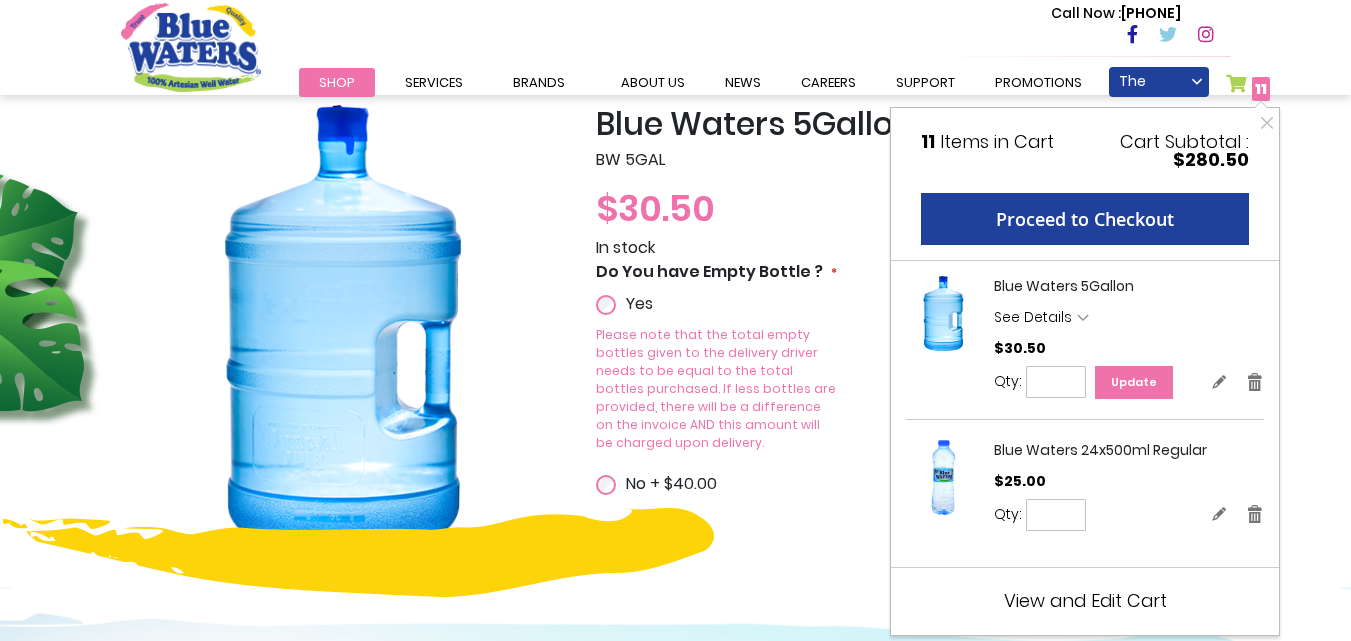 click on "Update" at bounding box center [1134, 382] 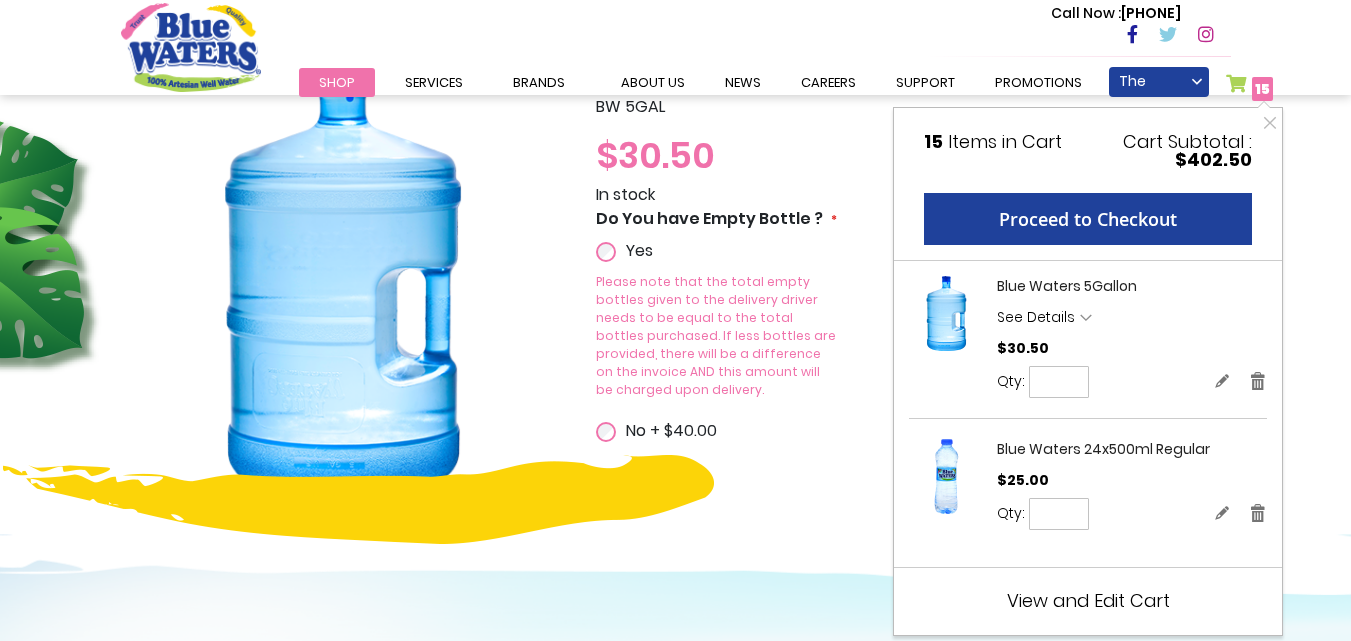 click at bounding box center [358, 499] 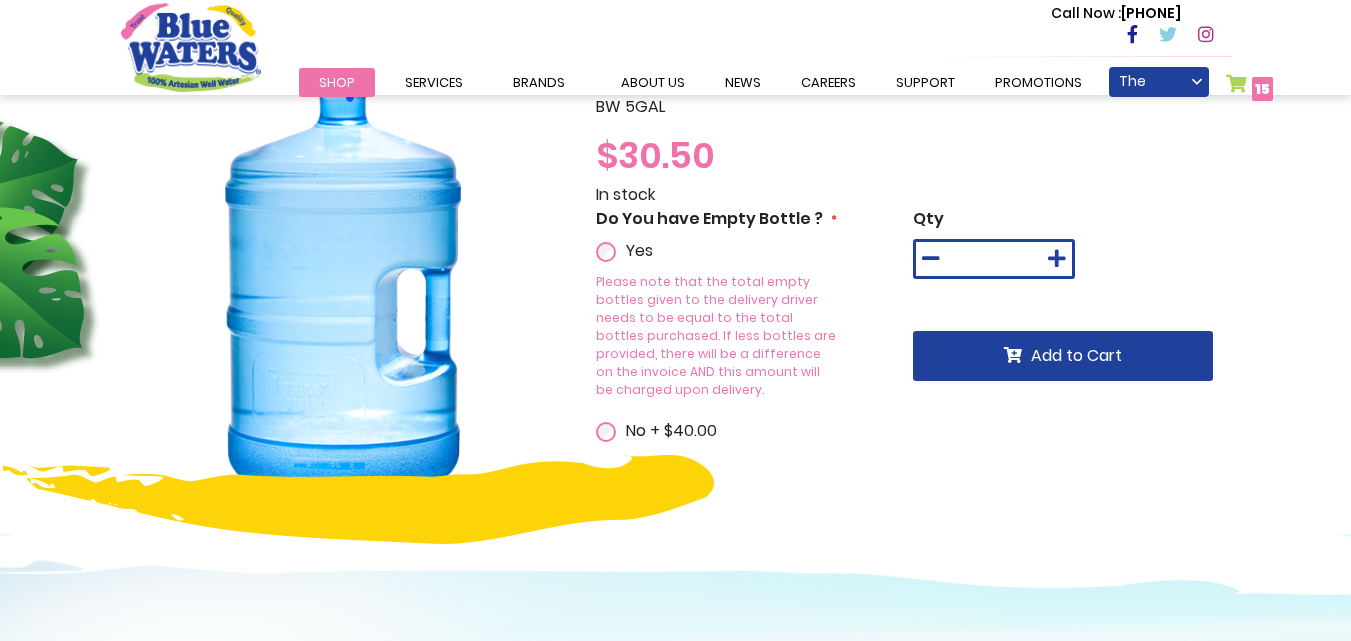 click on "15" at bounding box center (1262, 89) 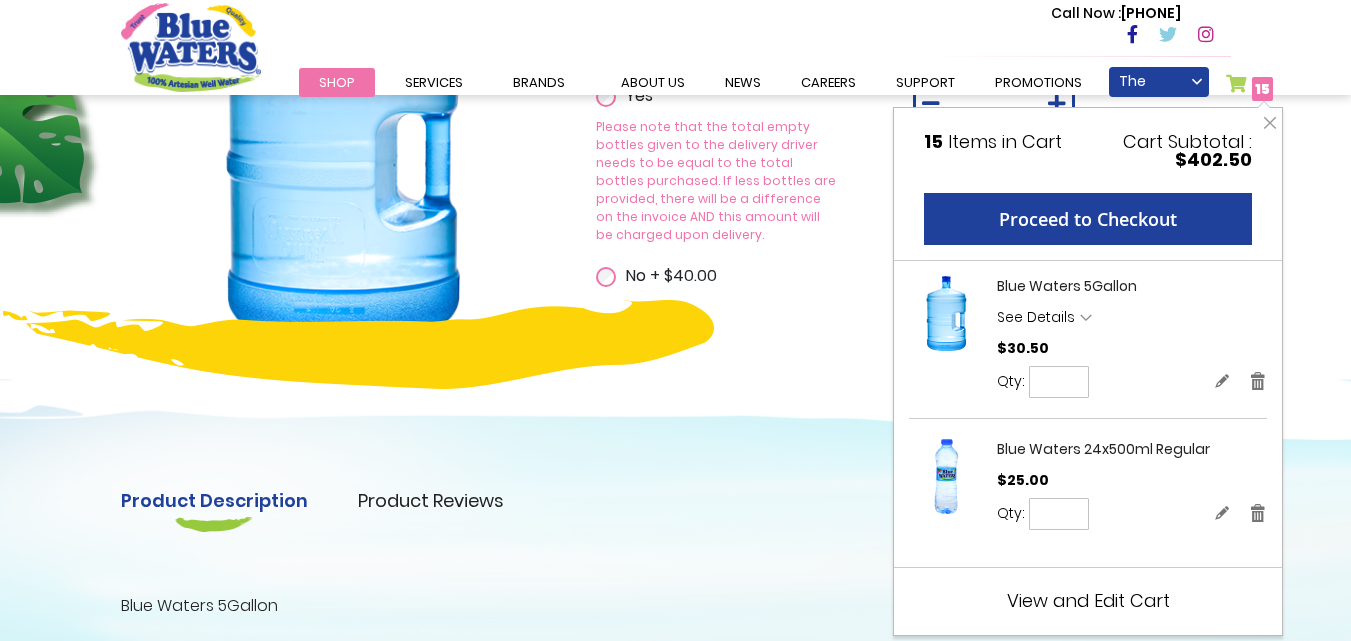 scroll, scrollTop: 553, scrollLeft: 0, axis: vertical 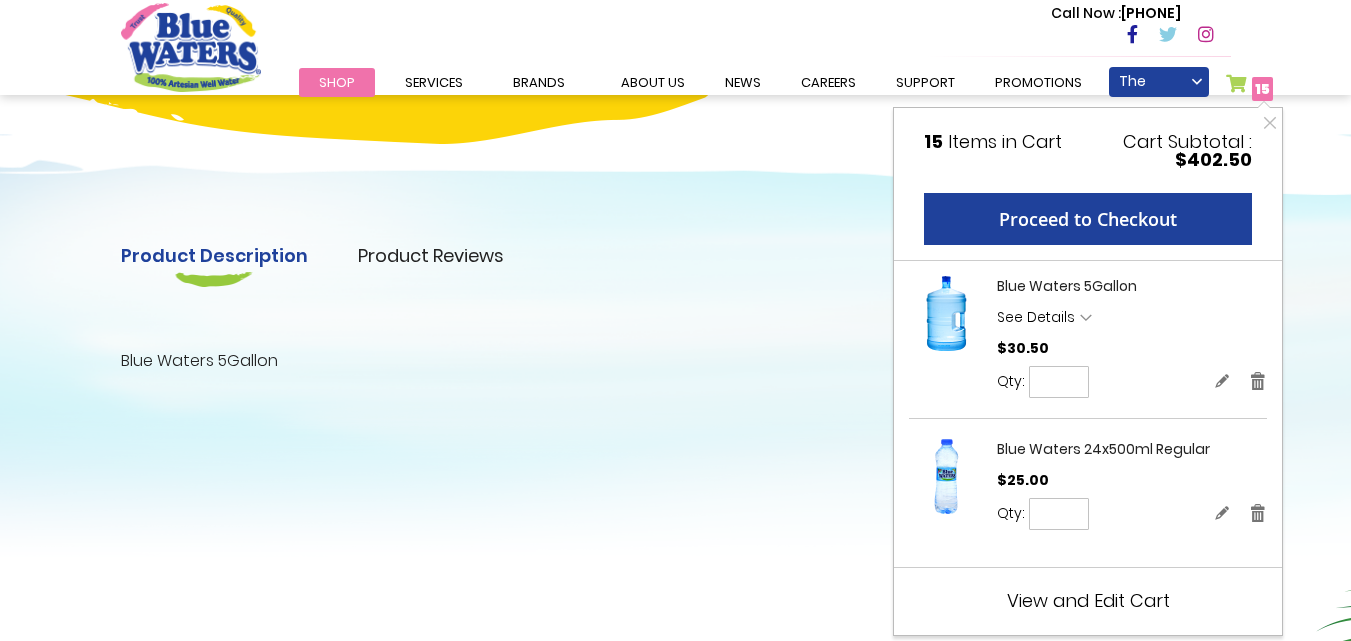 click on "View and Edit Cart" at bounding box center (1088, 600) 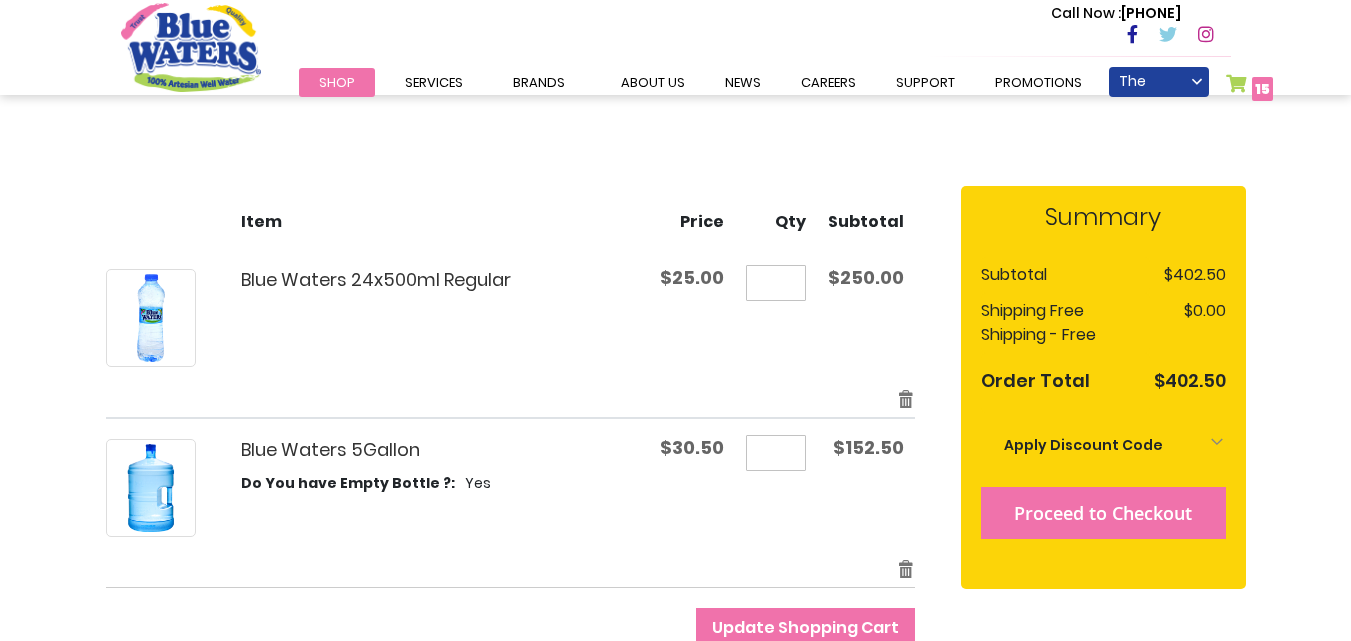 scroll, scrollTop: 300, scrollLeft: 0, axis: vertical 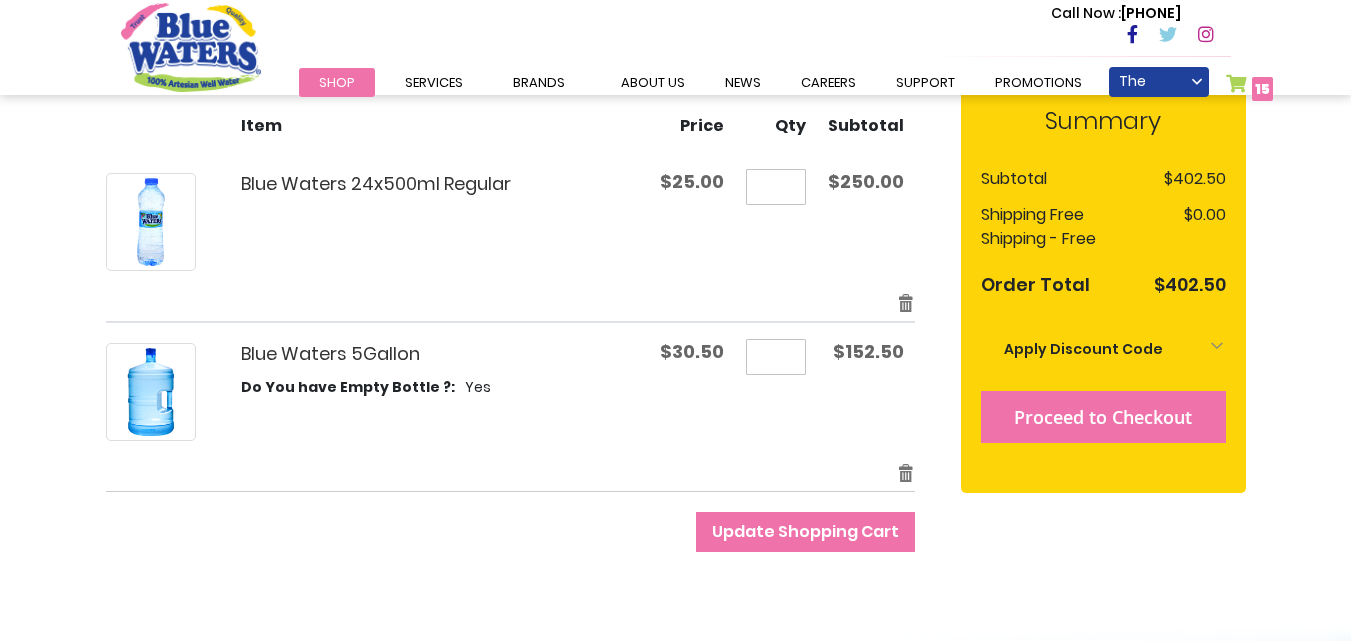 type on "**********" 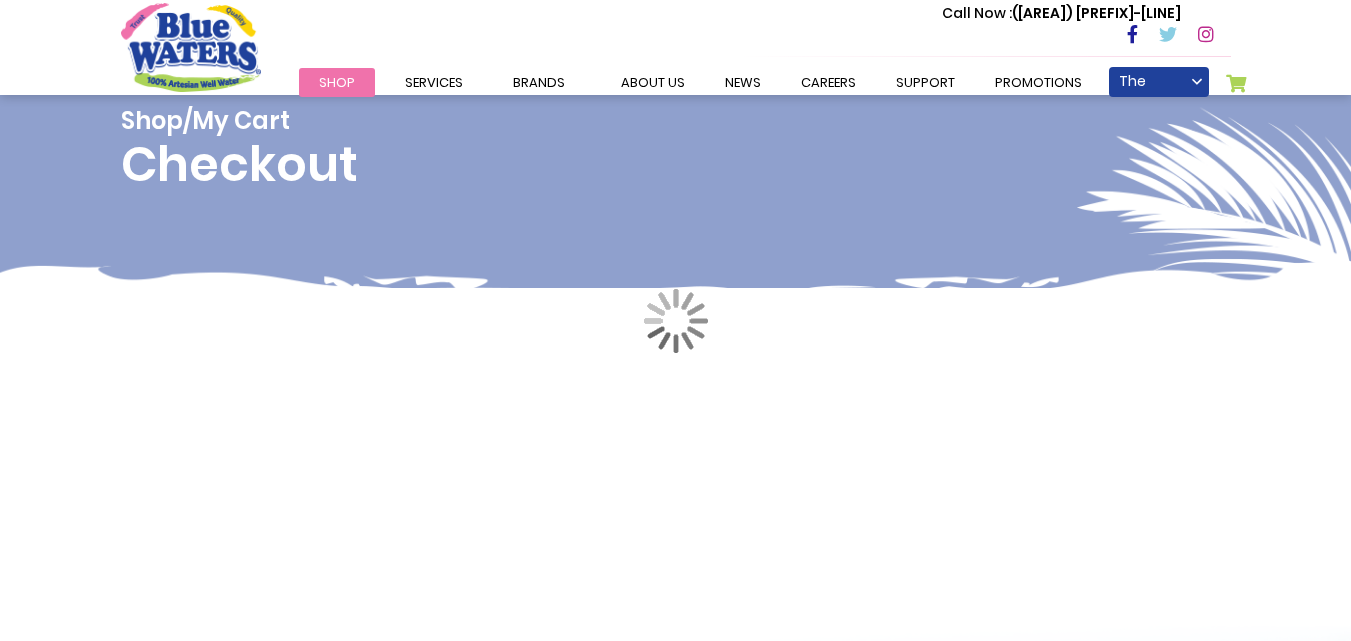 scroll, scrollTop: 0, scrollLeft: 0, axis: both 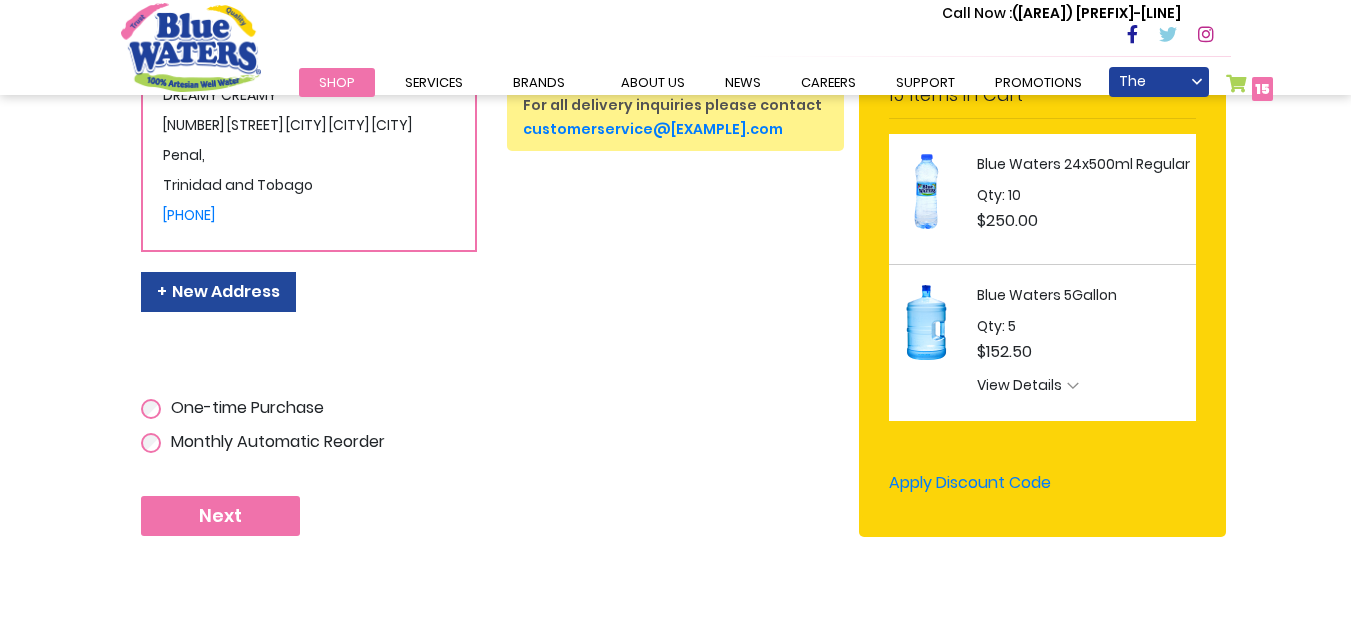 type on "**********" 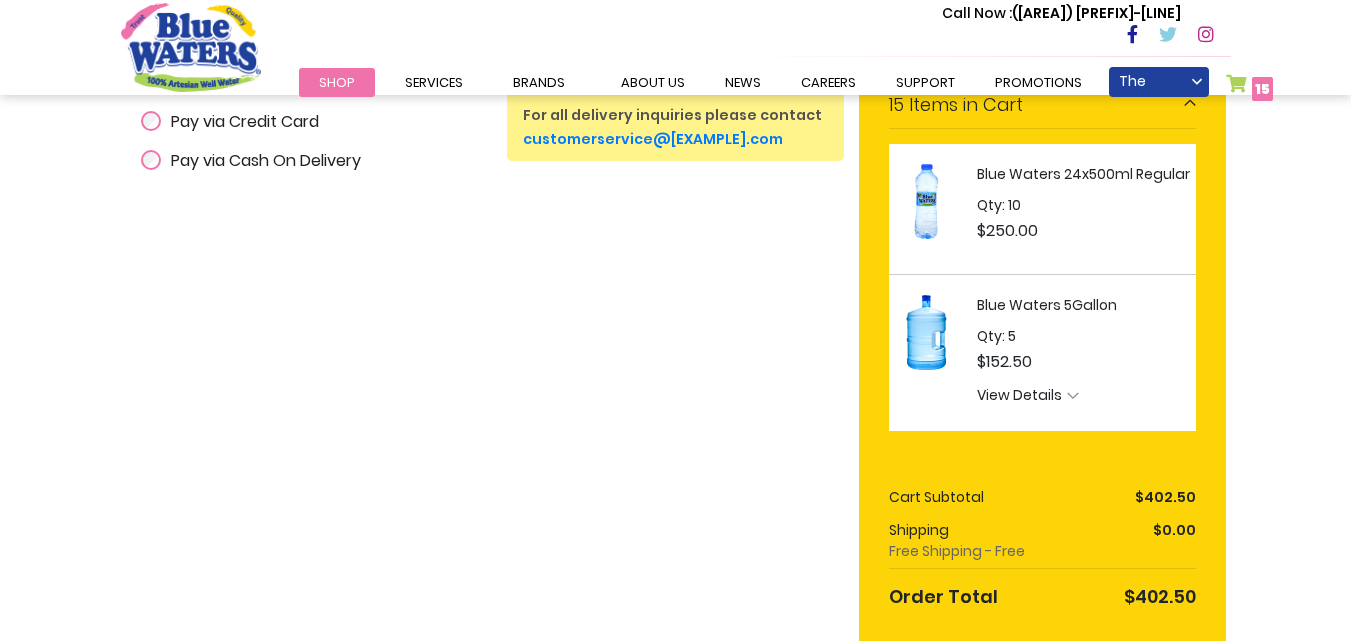 scroll, scrollTop: 300, scrollLeft: 0, axis: vertical 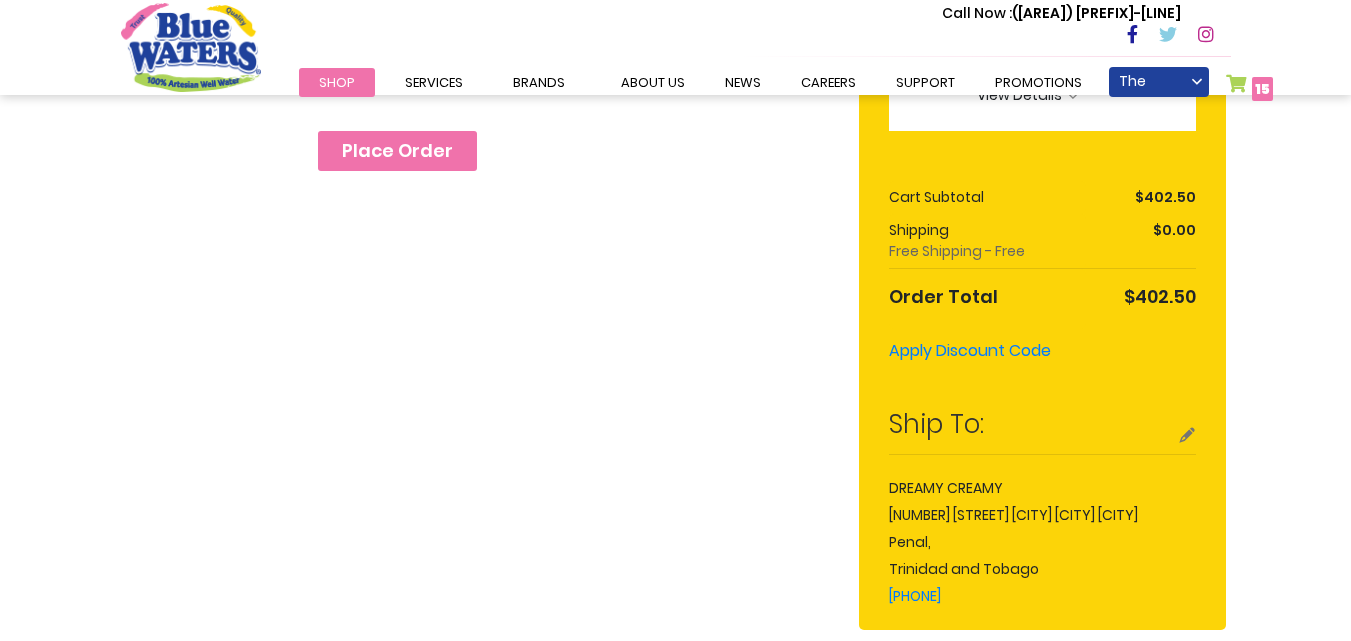 click on "Place Order" at bounding box center (397, 151) 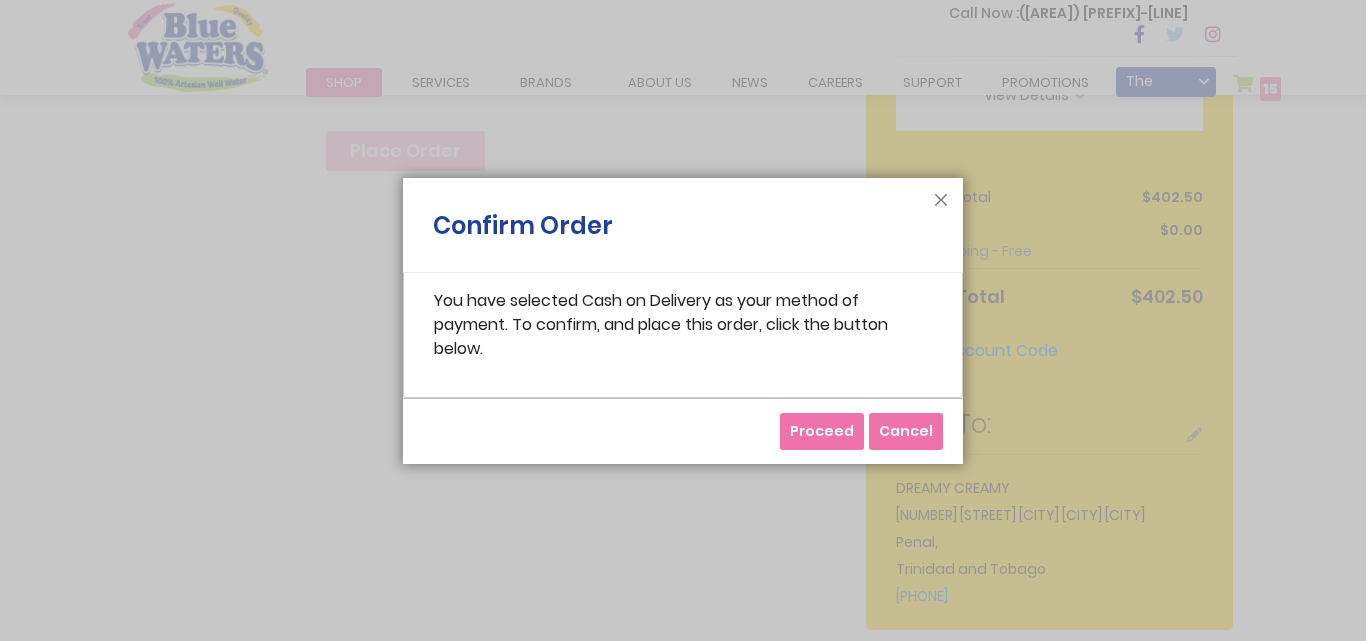 click on "Proceed" at bounding box center [822, 431] 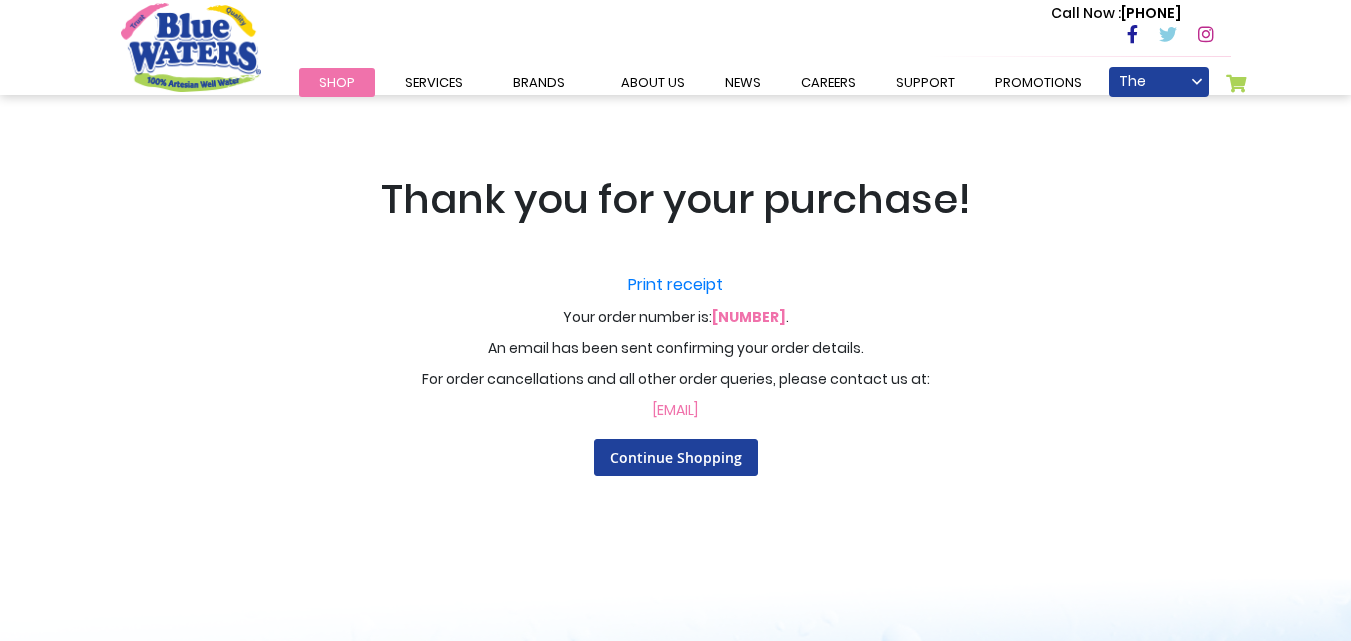 scroll, scrollTop: 0, scrollLeft: 0, axis: both 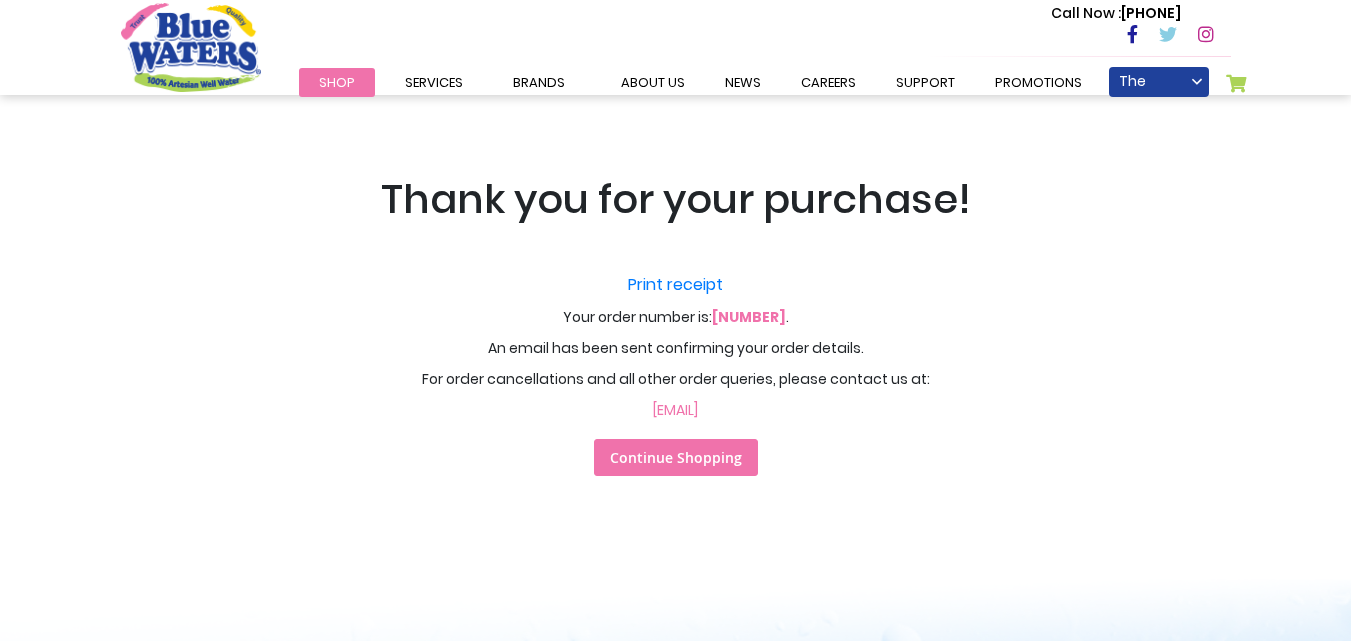 type on "**********" 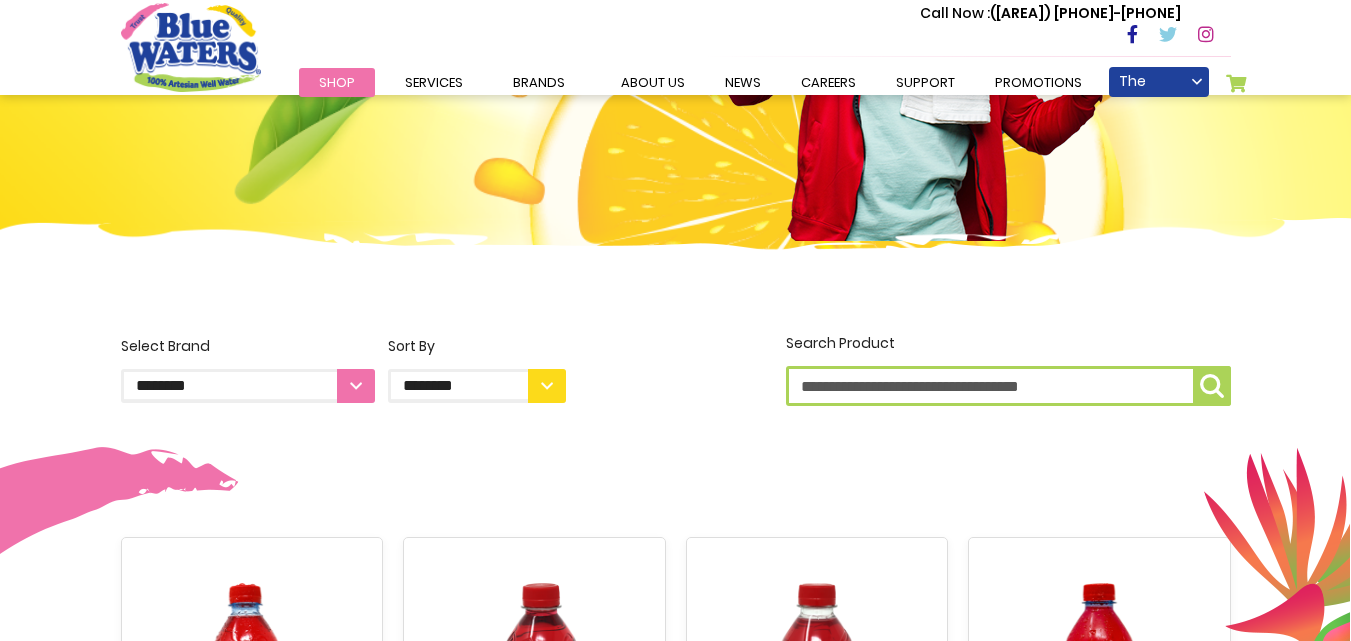 scroll, scrollTop: 300, scrollLeft: 0, axis: vertical 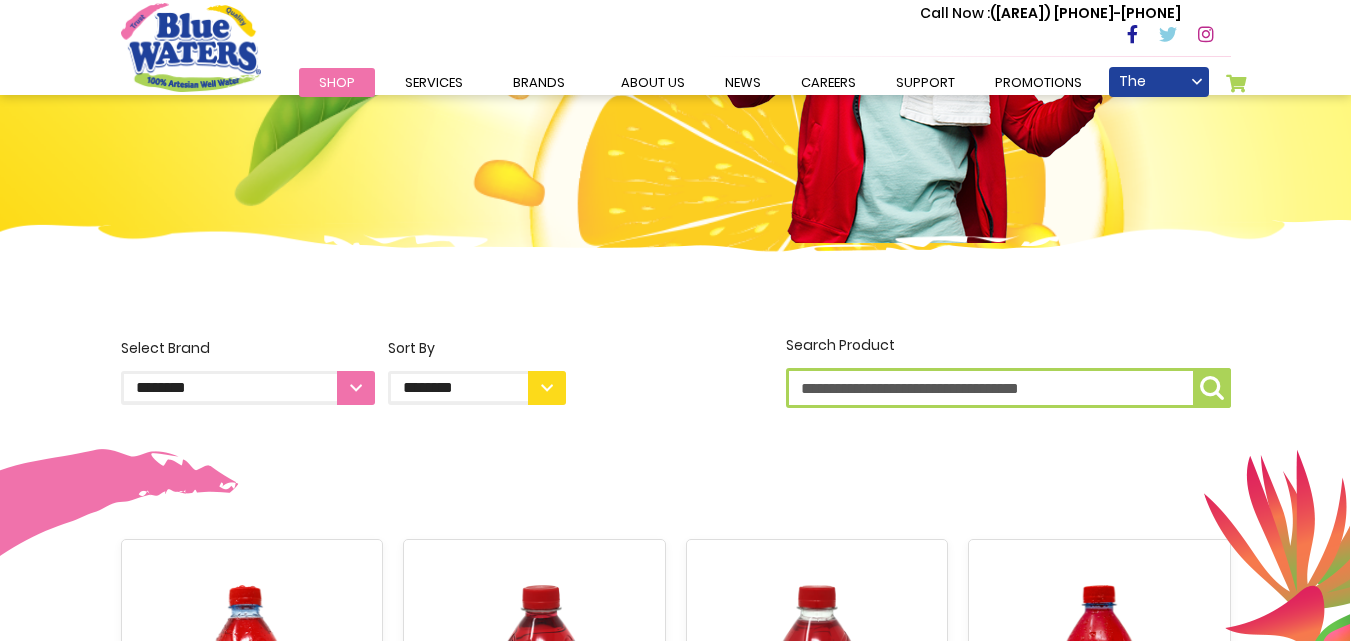 type on "**********" 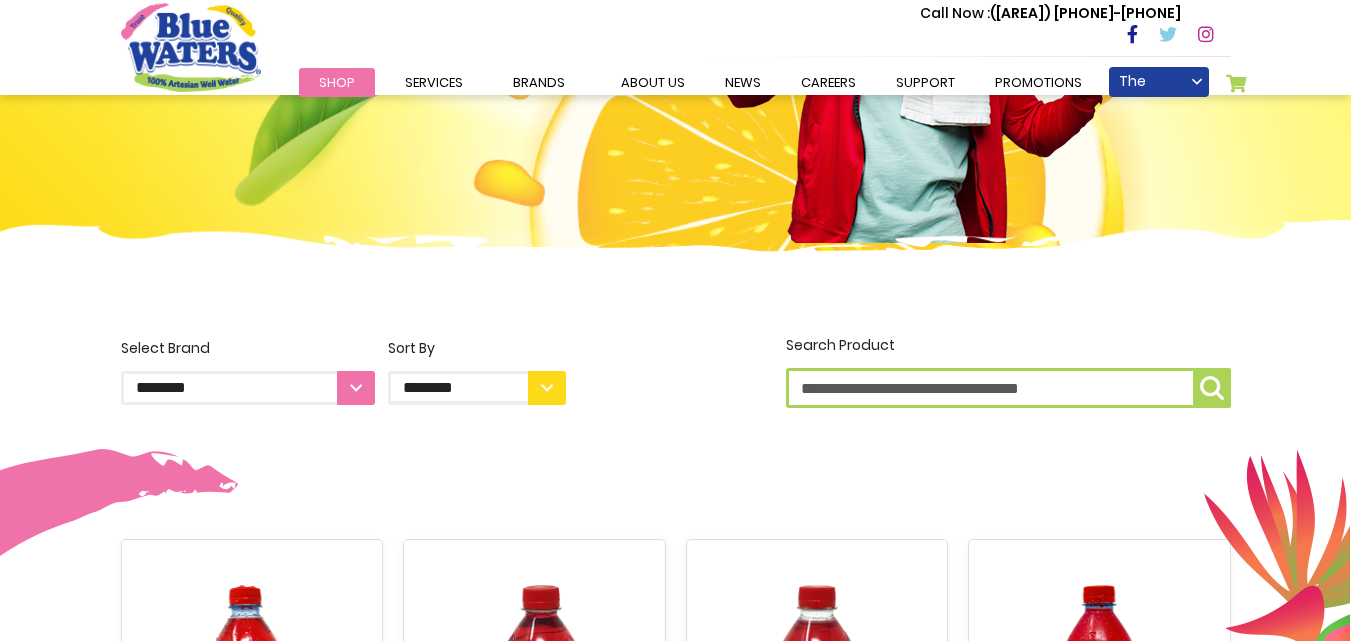 click on "**********" at bounding box center (248, 388) 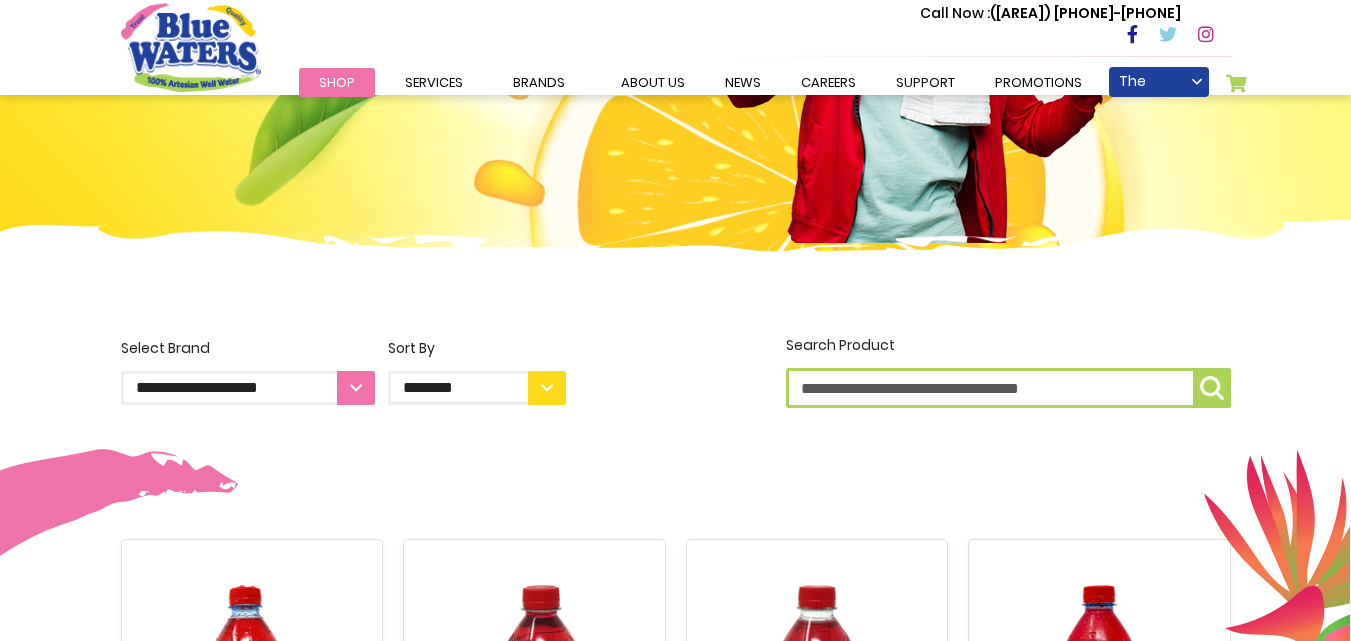 click on "**********" at bounding box center [248, 388] 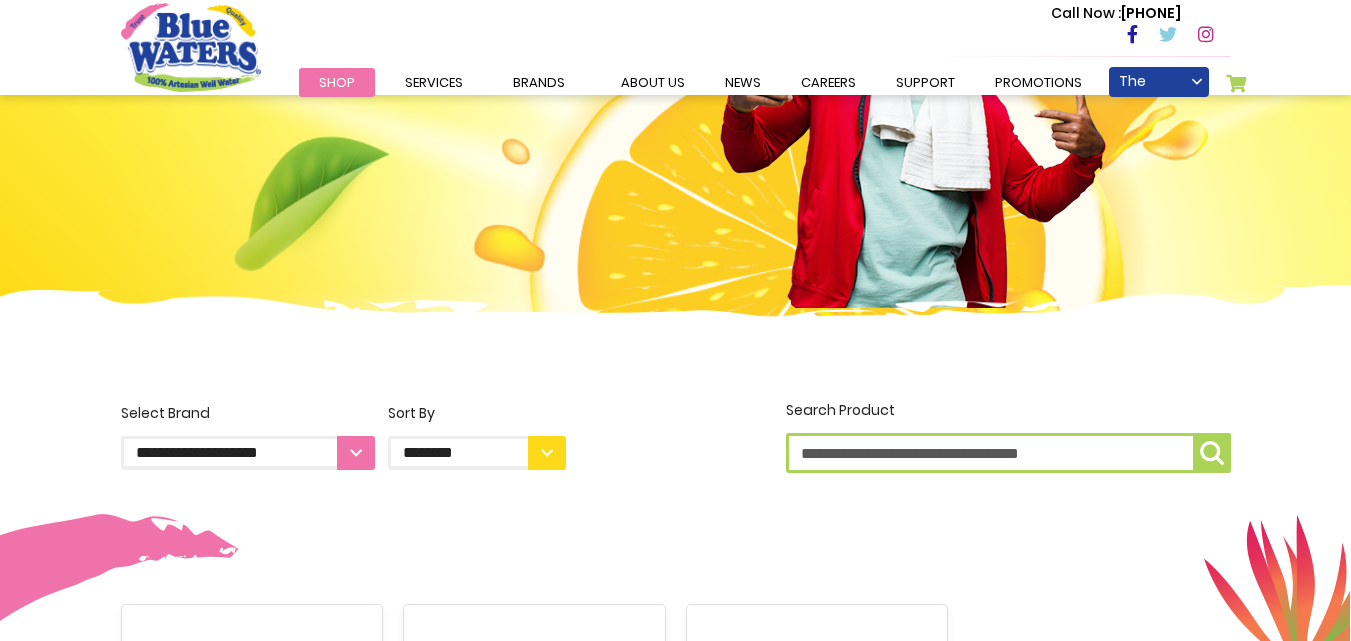 scroll, scrollTop: 402, scrollLeft: 0, axis: vertical 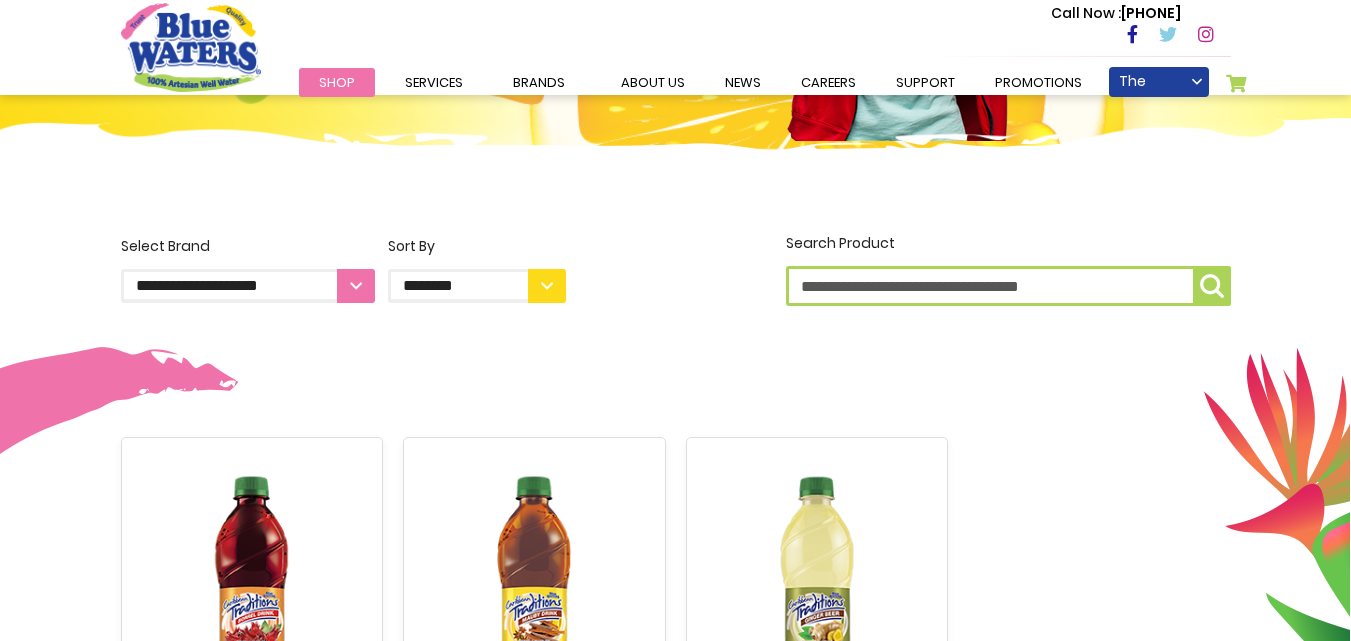 type on "**********" 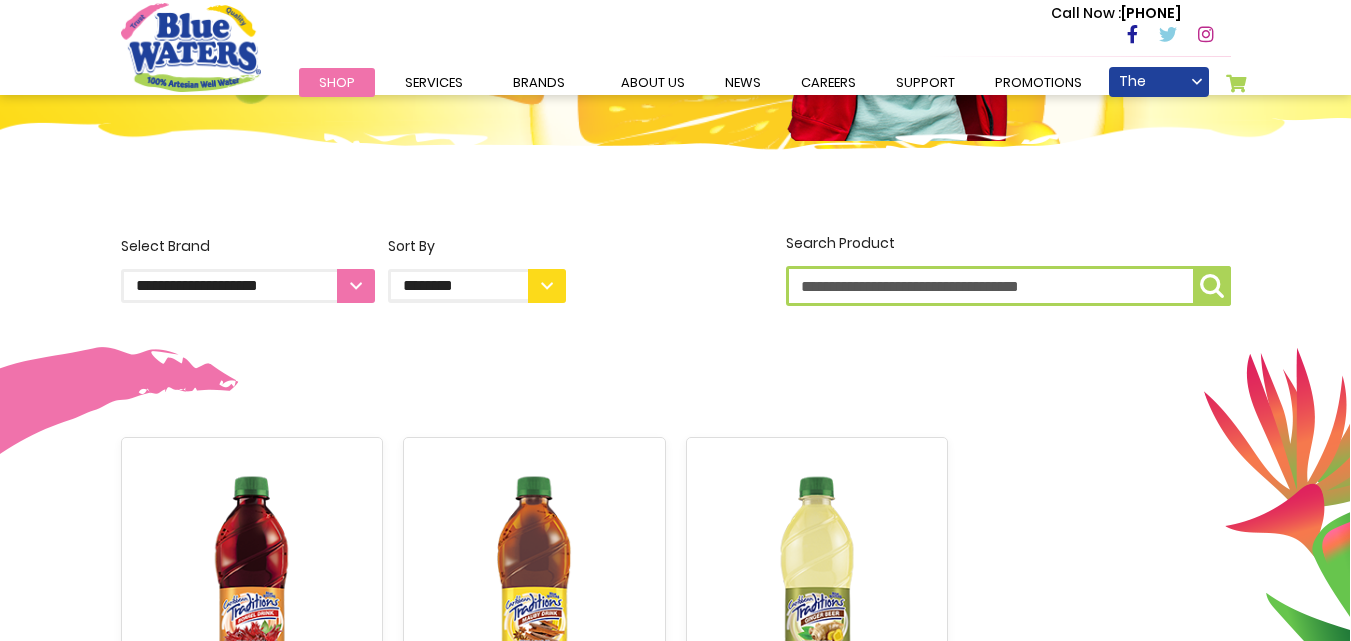 click on "**********" at bounding box center (248, 286) 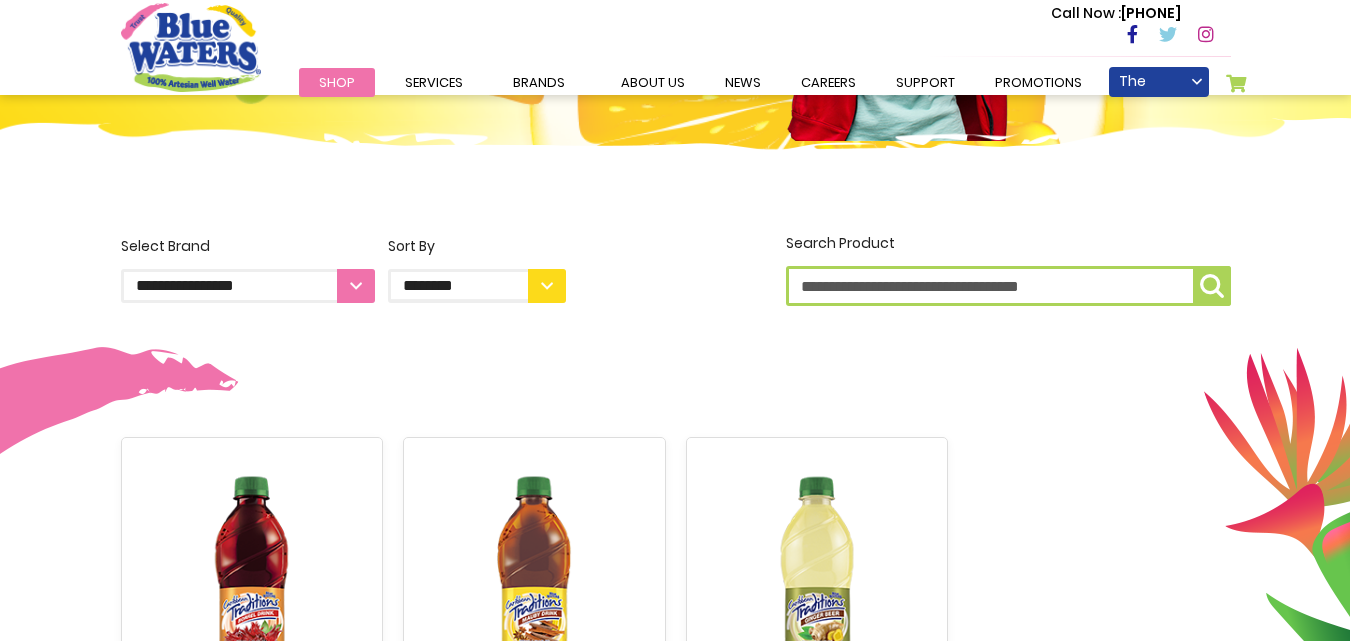 click on "**********" at bounding box center (248, 286) 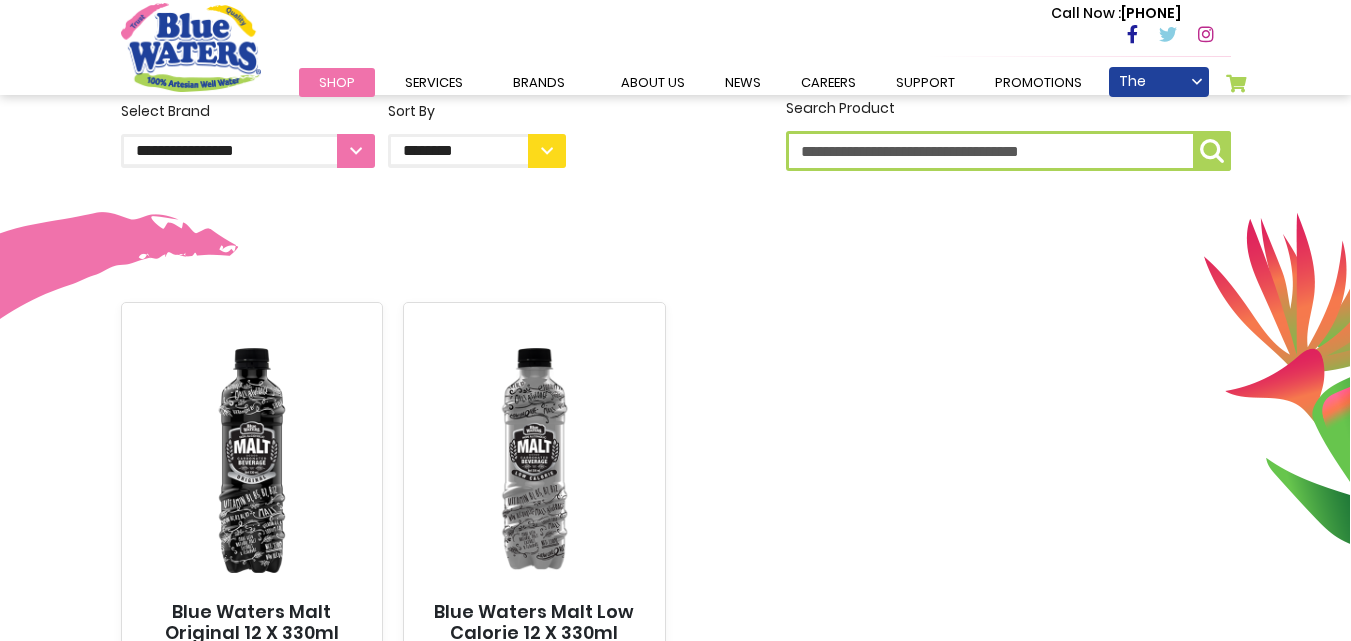 scroll, scrollTop: 502, scrollLeft: 0, axis: vertical 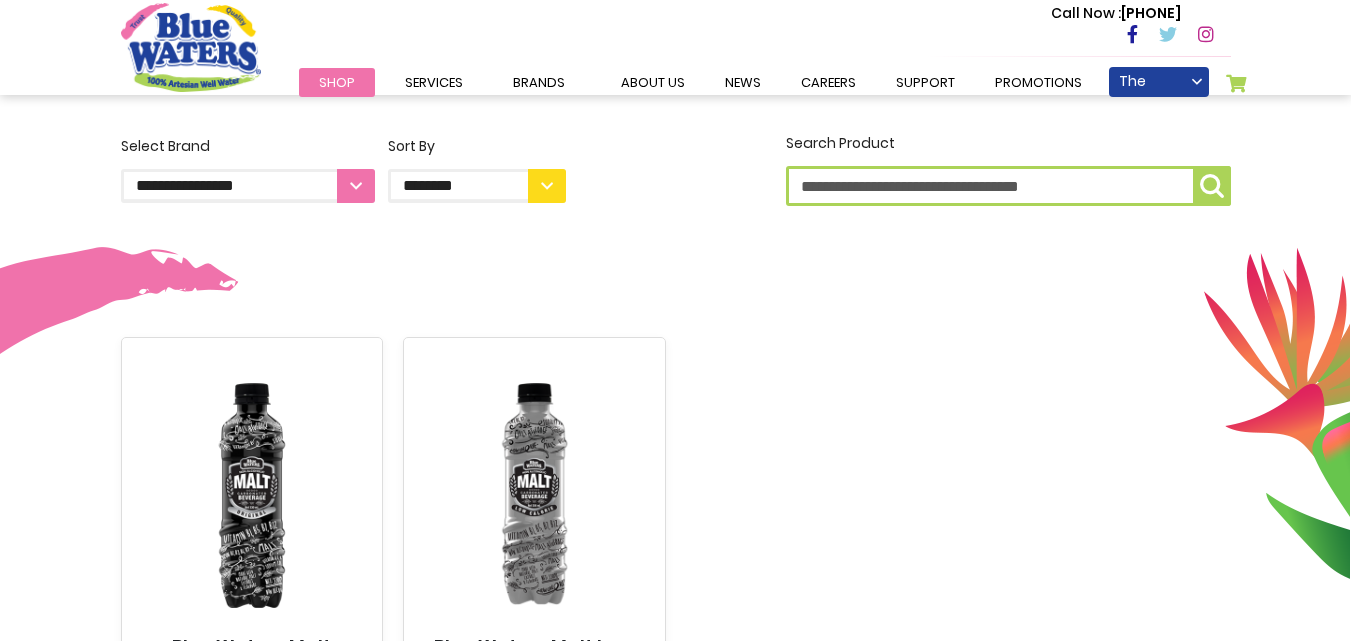 type on "**********" 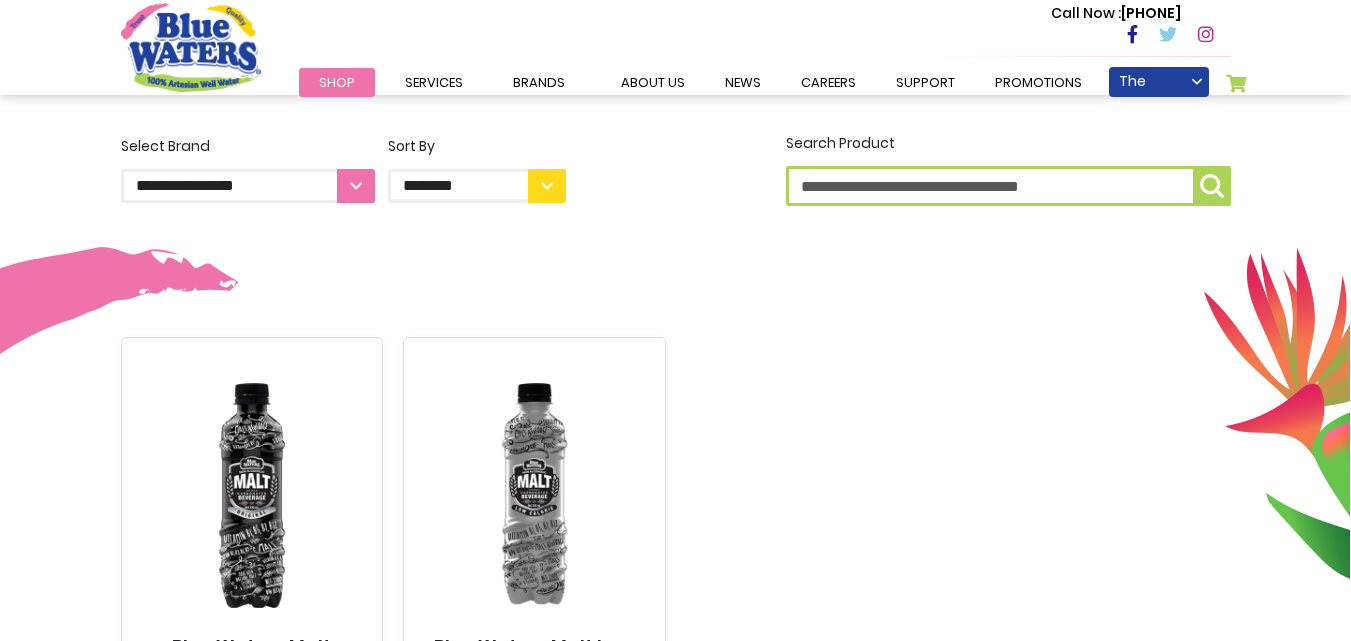 click on "**********" at bounding box center (248, 186) 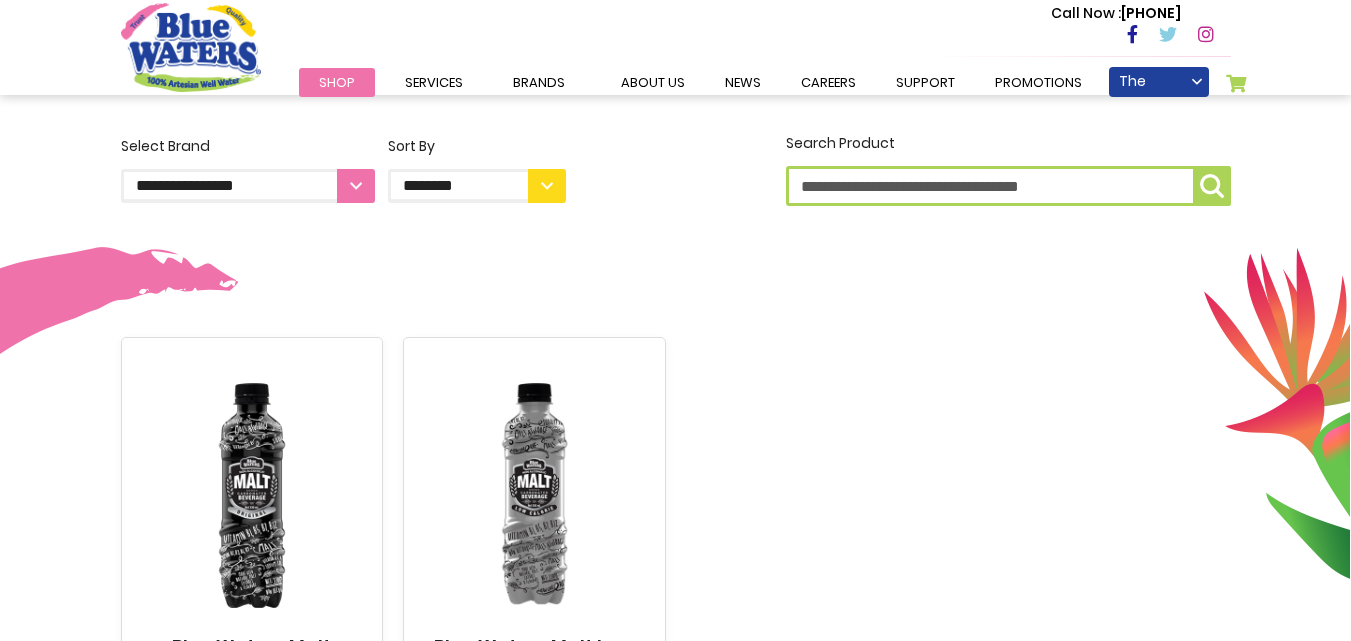 click on "**********" at bounding box center (343, 172) 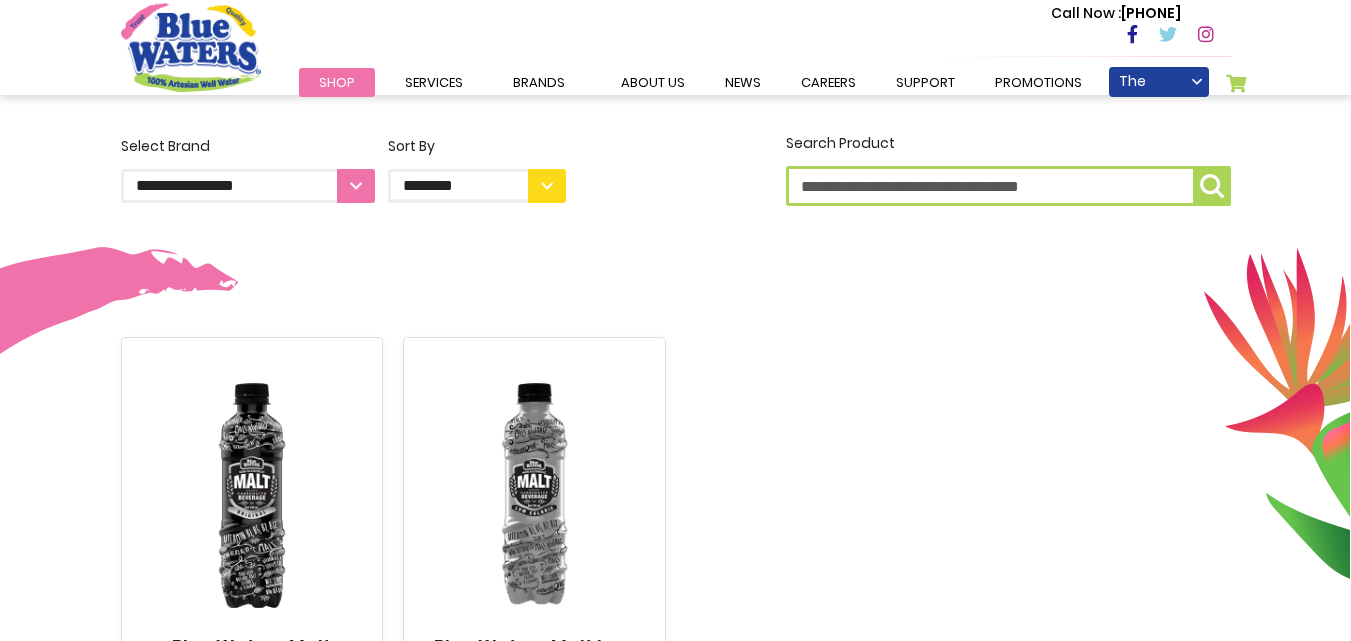 click on "**********" at bounding box center [248, 186] 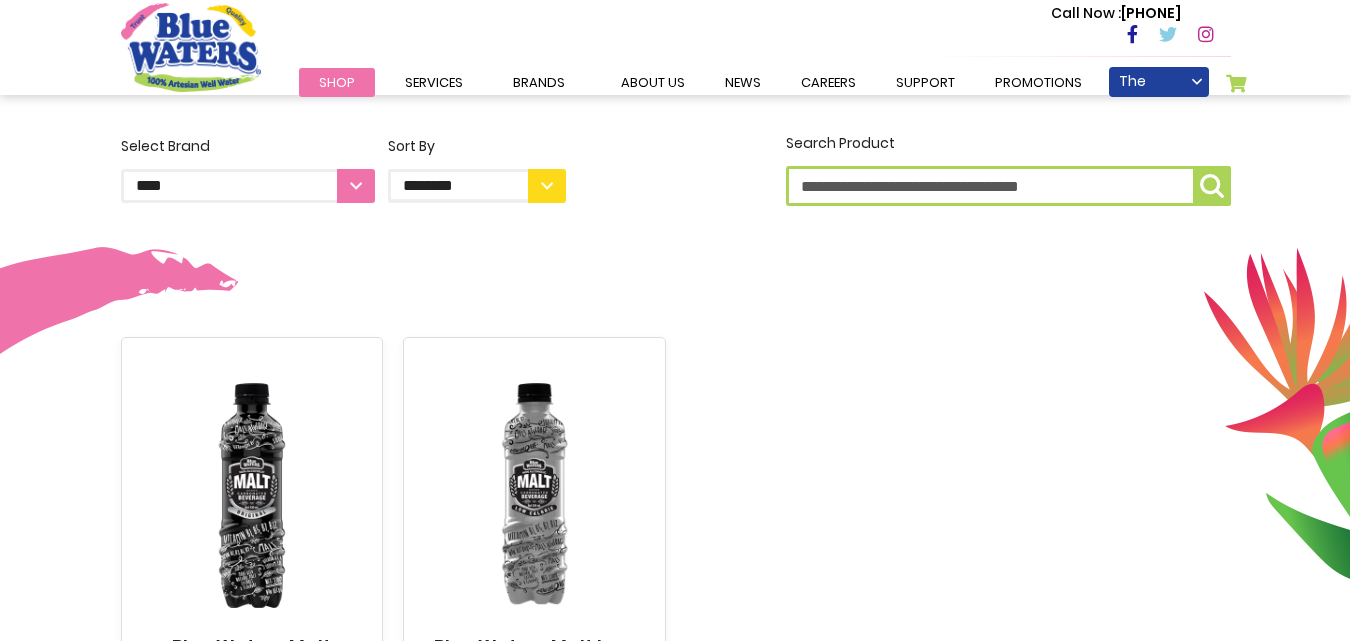 click on "**********" at bounding box center [248, 186] 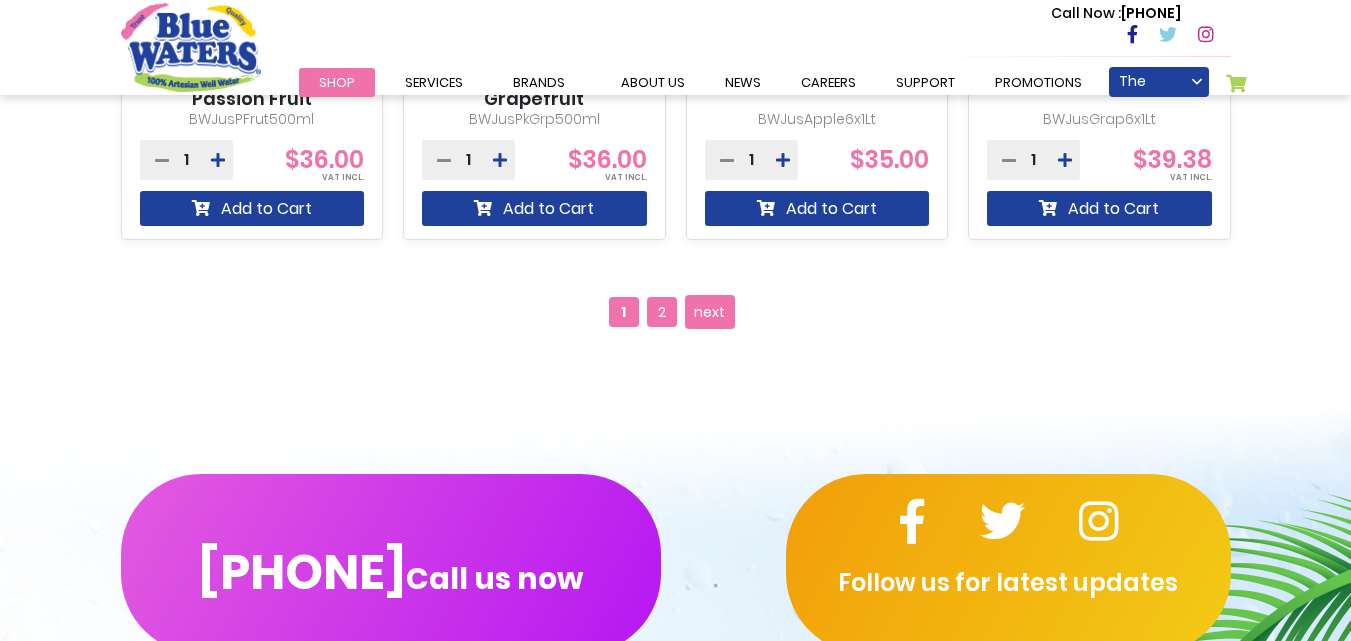 scroll, scrollTop: 2002, scrollLeft: 0, axis: vertical 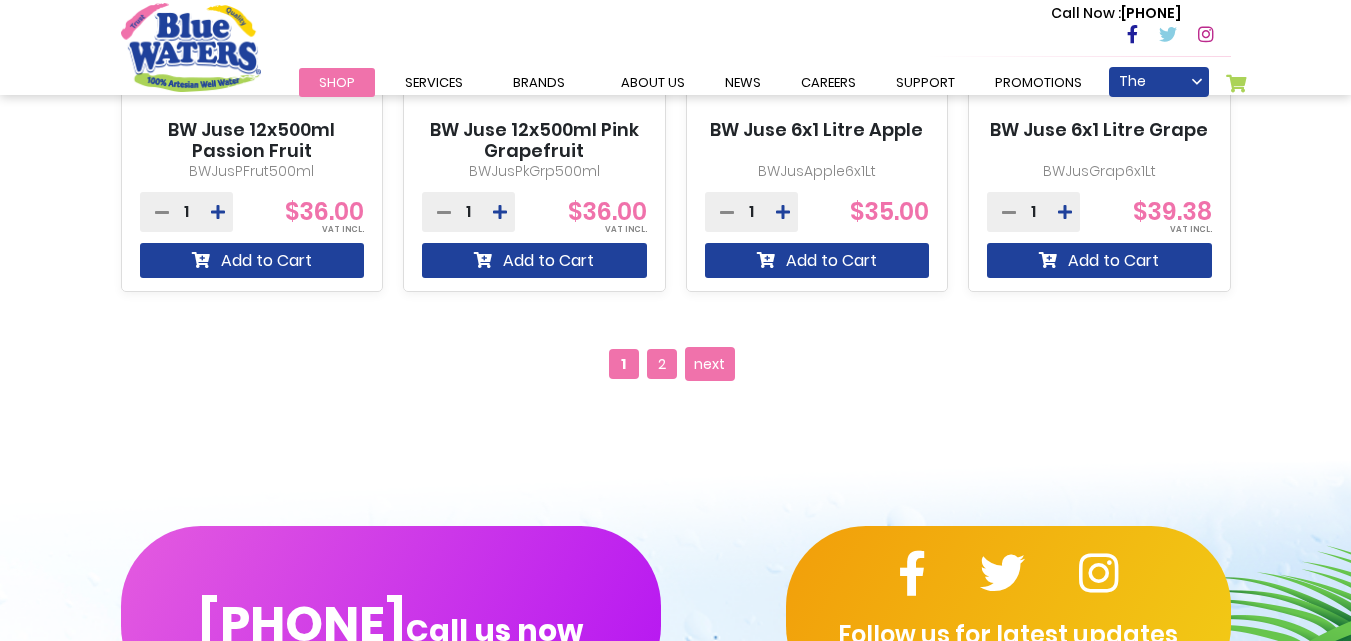 type on "**********" 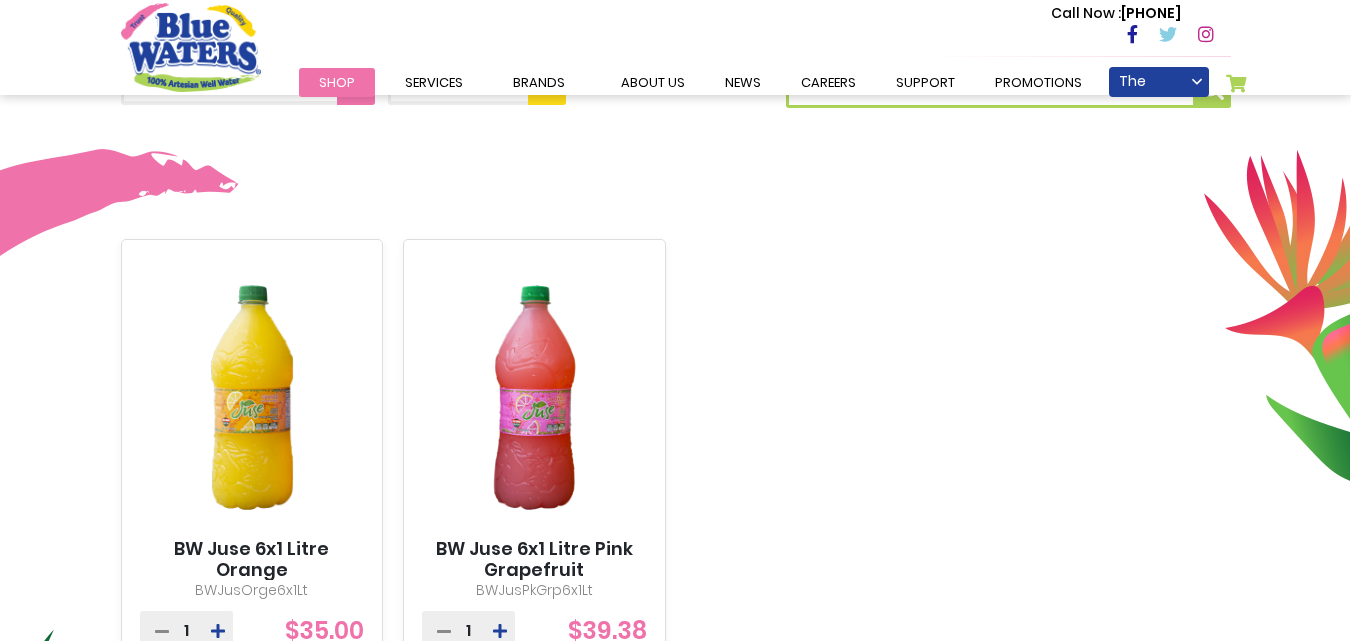 scroll, scrollTop: 500, scrollLeft: 0, axis: vertical 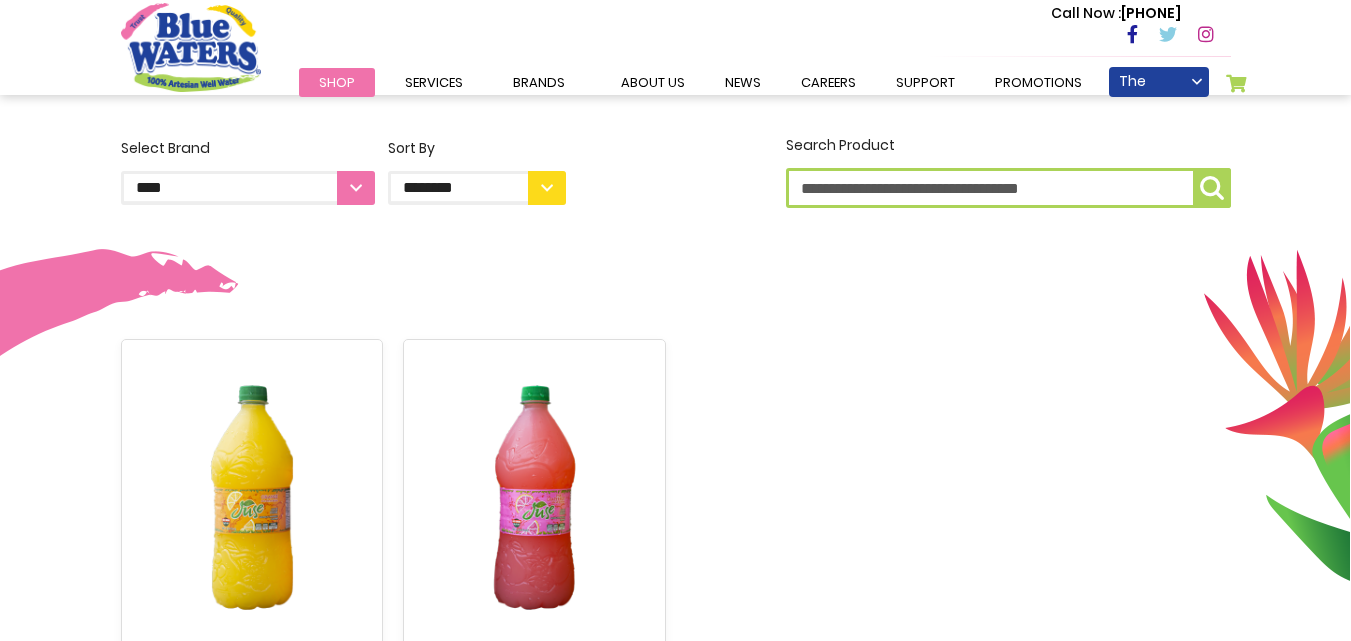 type on "**********" 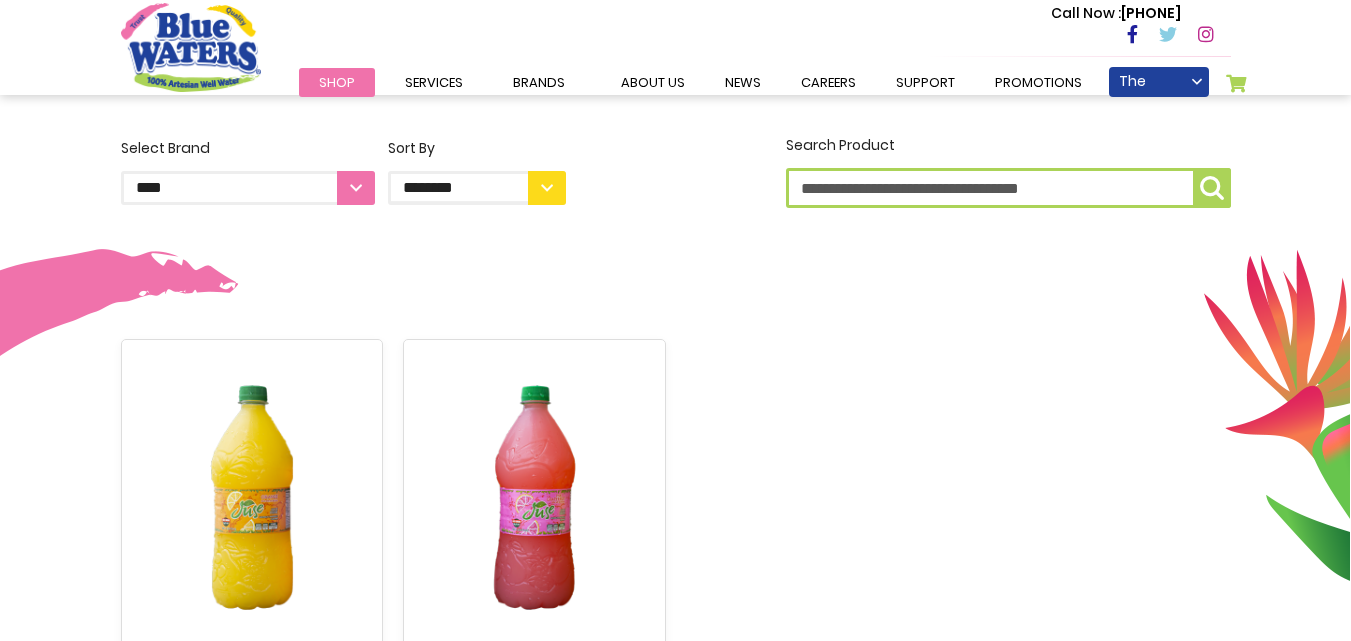 click on "**********" at bounding box center [248, 188] 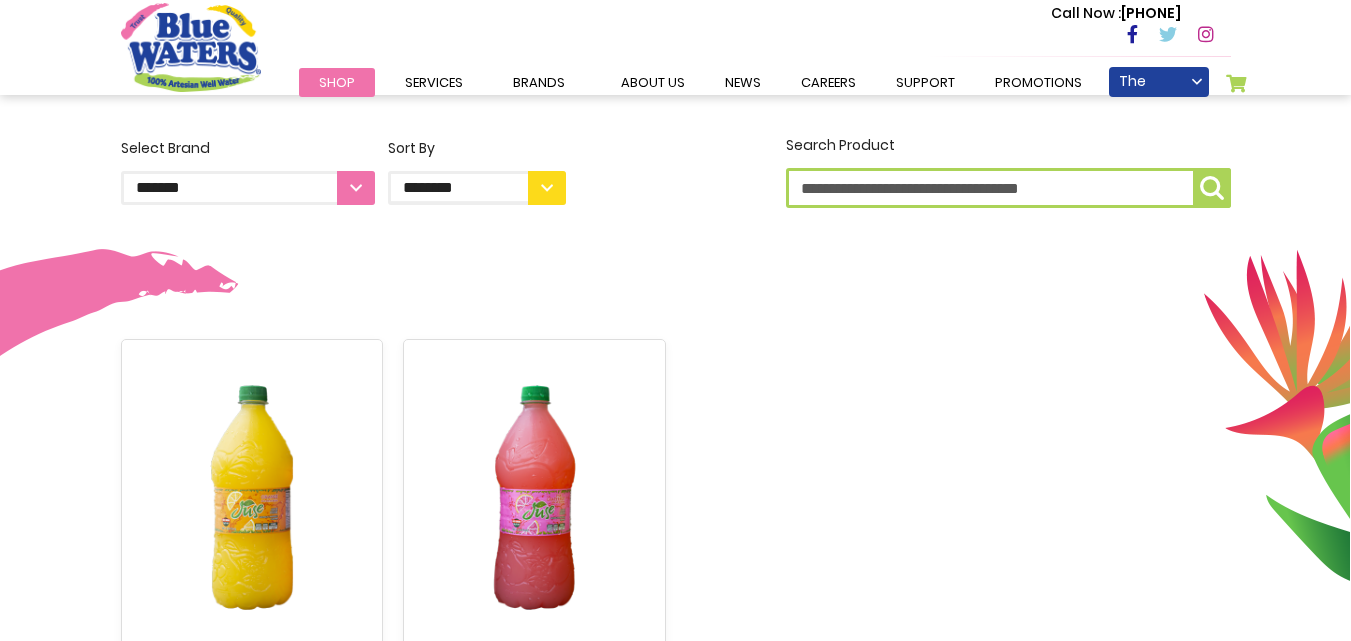 click on "**********" at bounding box center (248, 188) 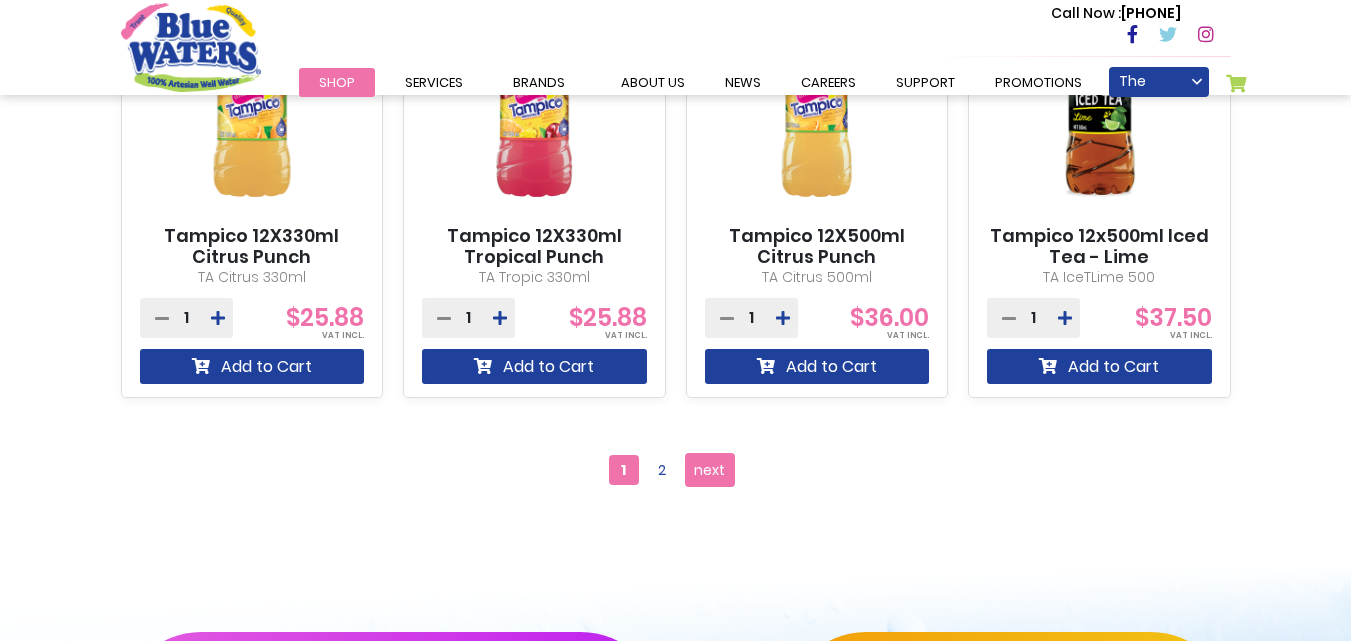 scroll, scrollTop: 2000, scrollLeft: 0, axis: vertical 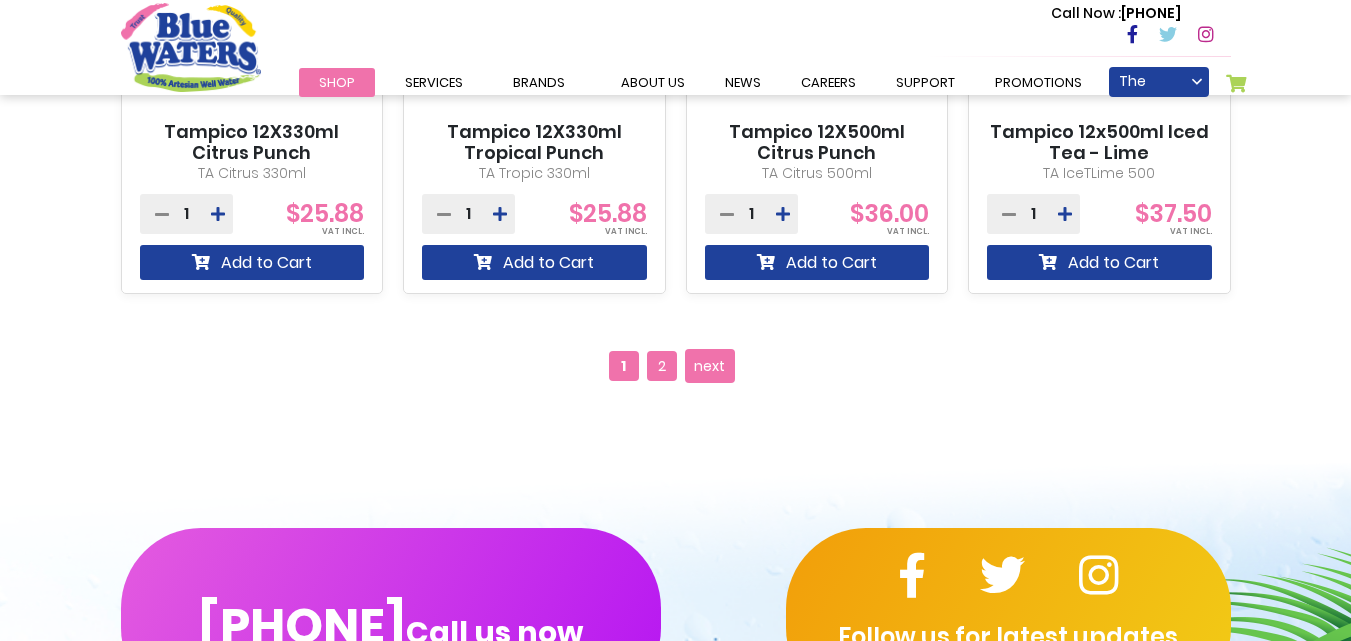 type on "**********" 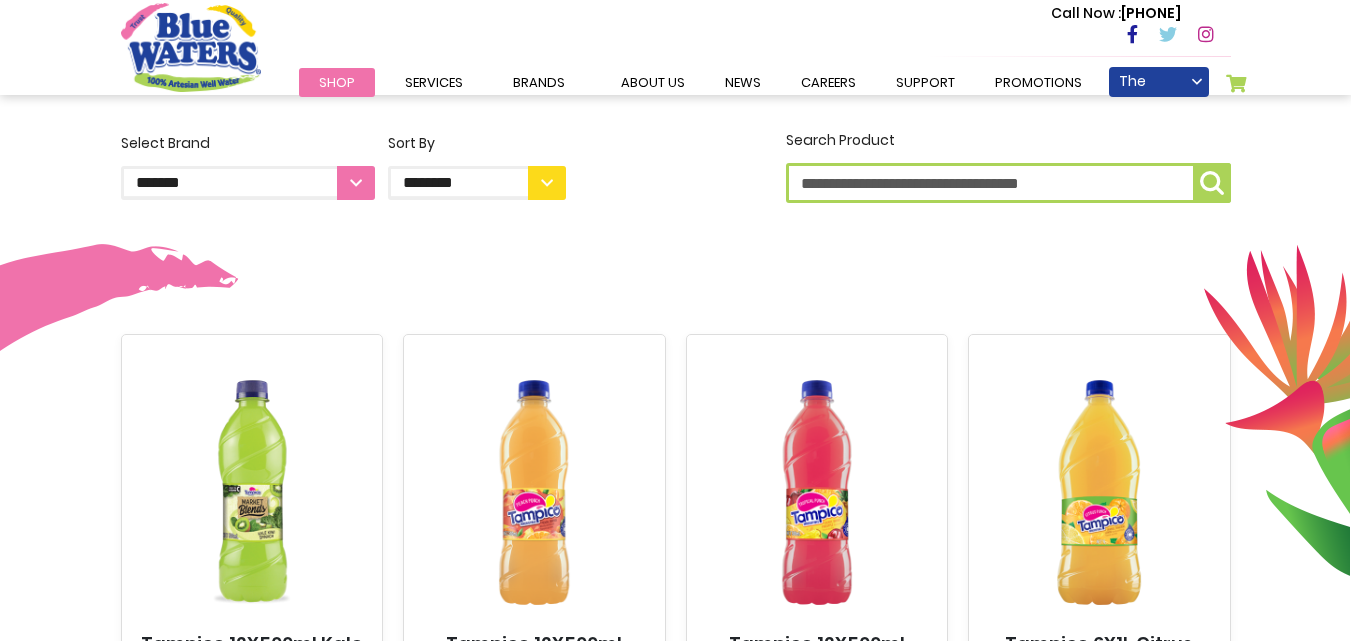 scroll, scrollTop: 200, scrollLeft: 0, axis: vertical 